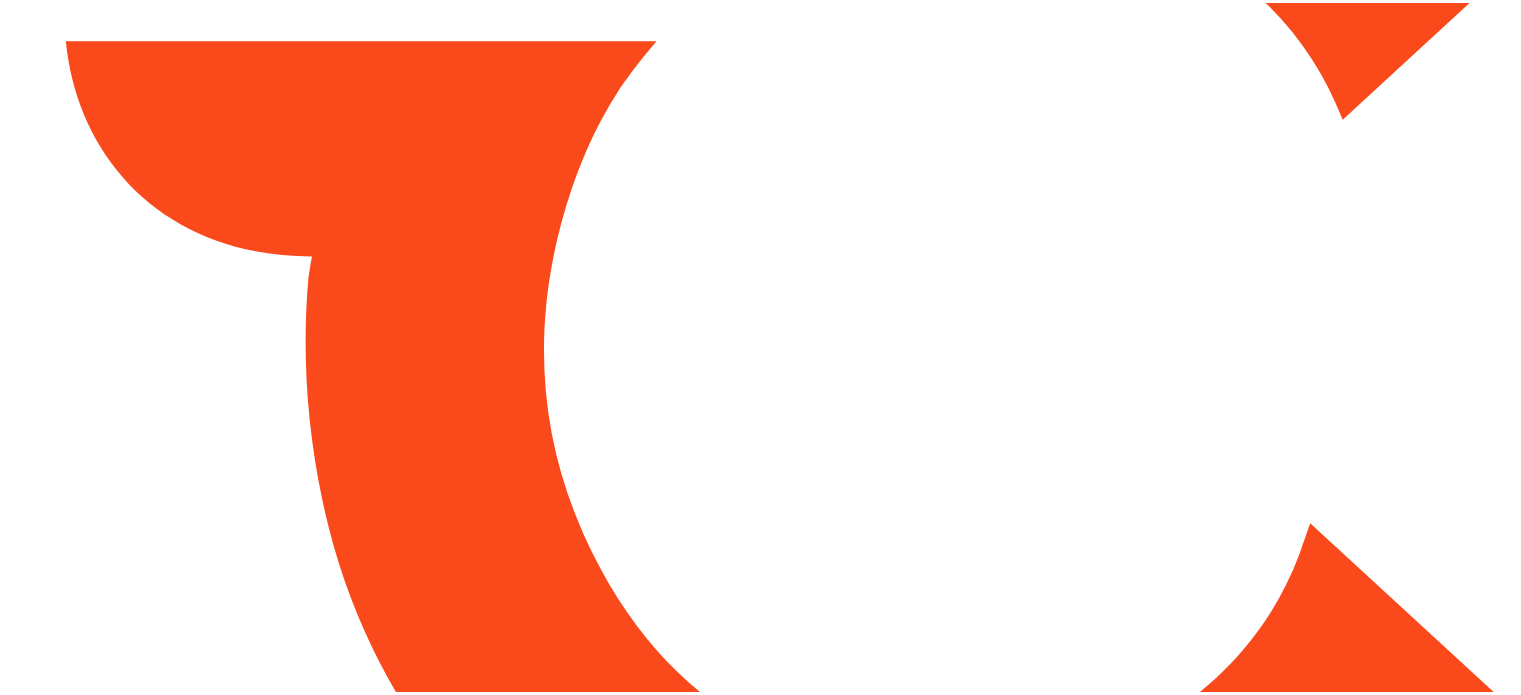 scroll, scrollTop: 0, scrollLeft: 0, axis: both 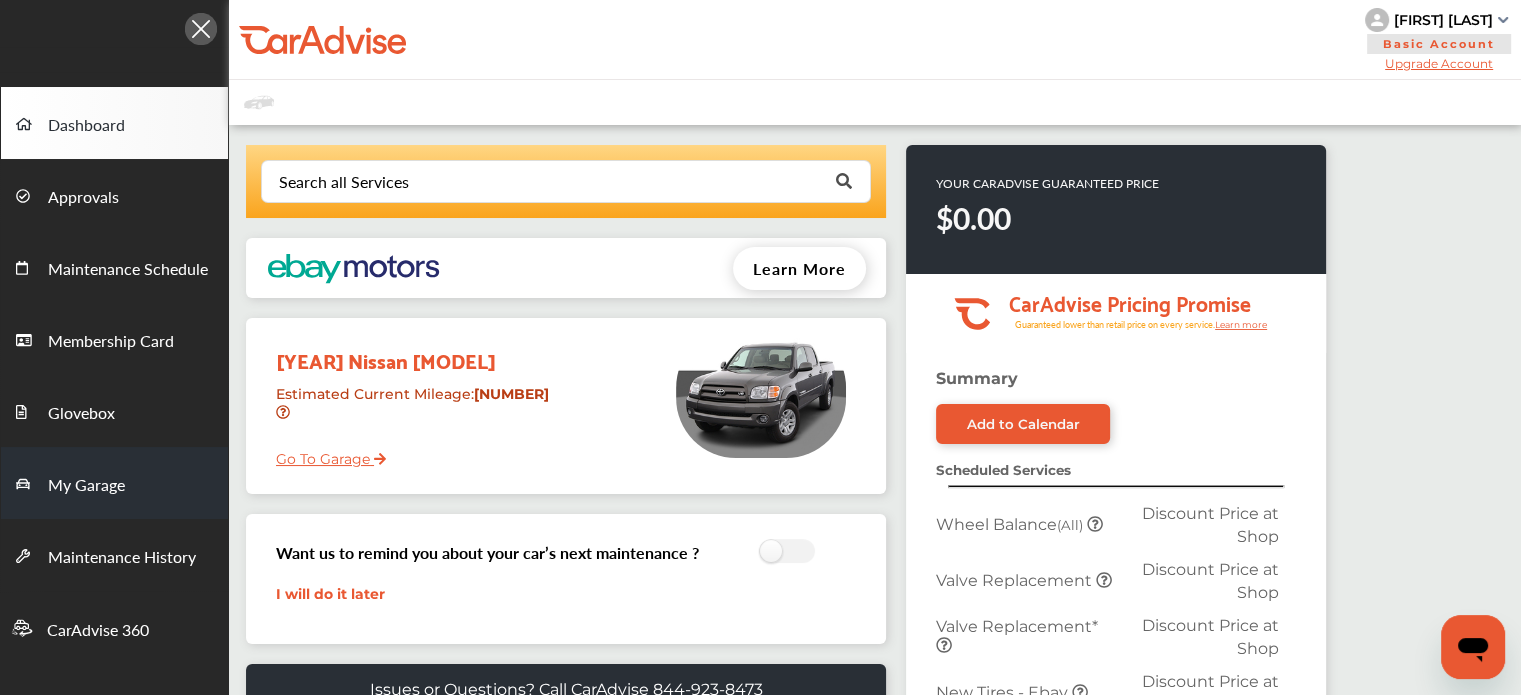 click on "My Garage" at bounding box center [114, 483] 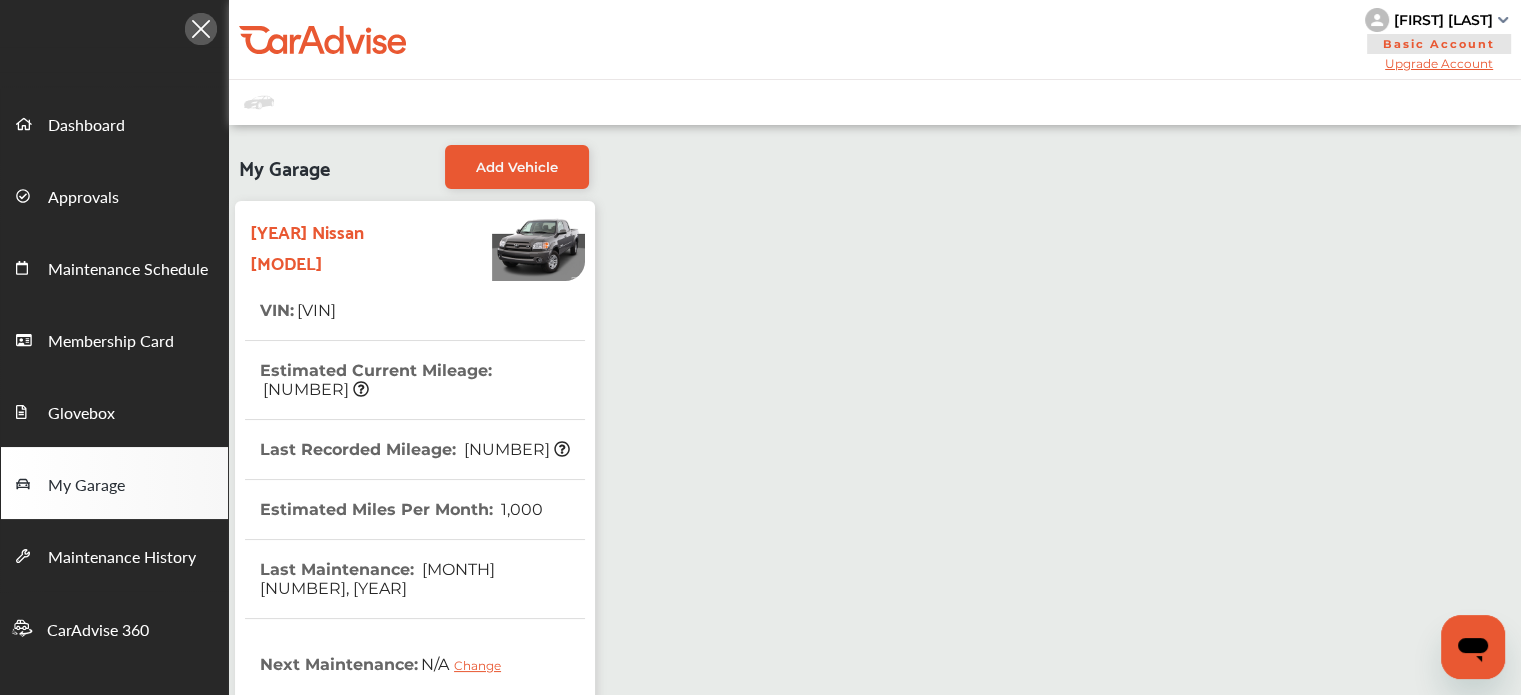 scroll, scrollTop: 300, scrollLeft: 0, axis: vertical 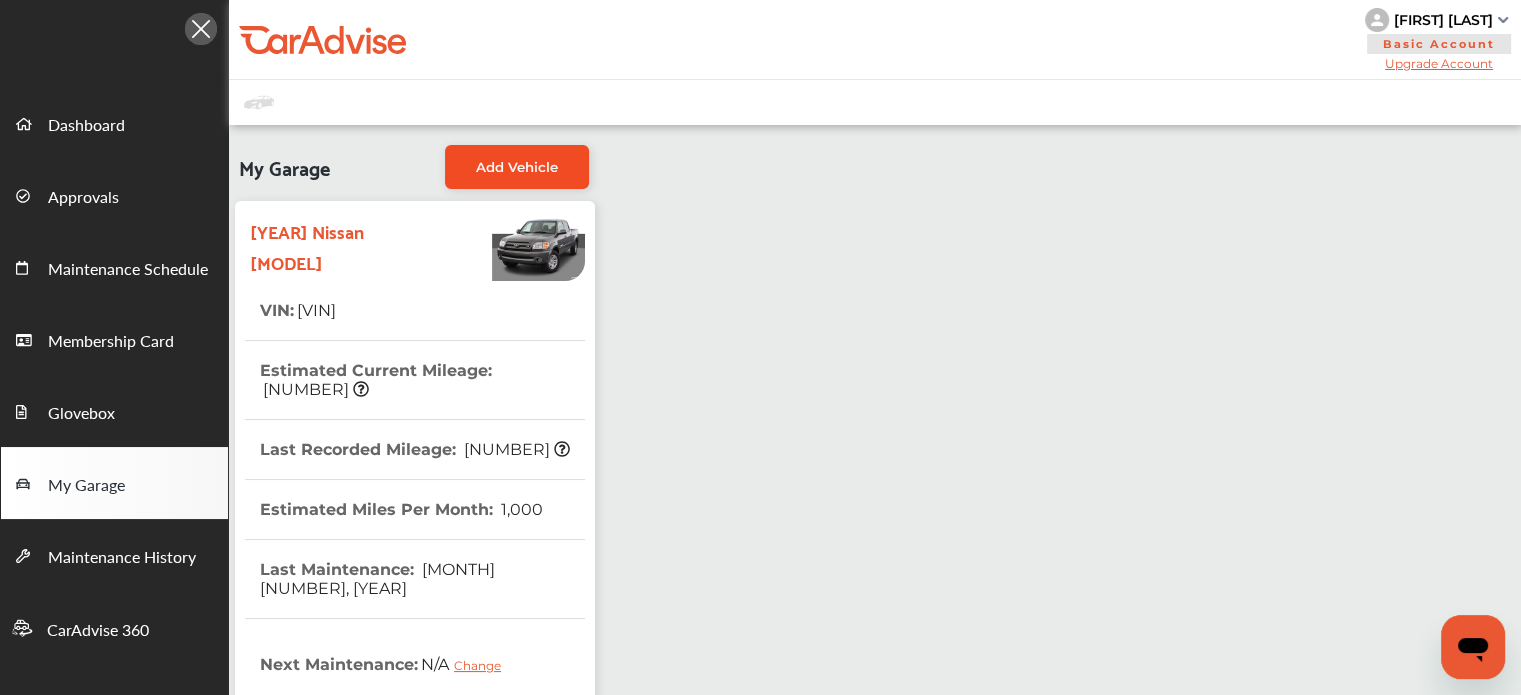 click on "Add Vehicle" at bounding box center (517, 167) 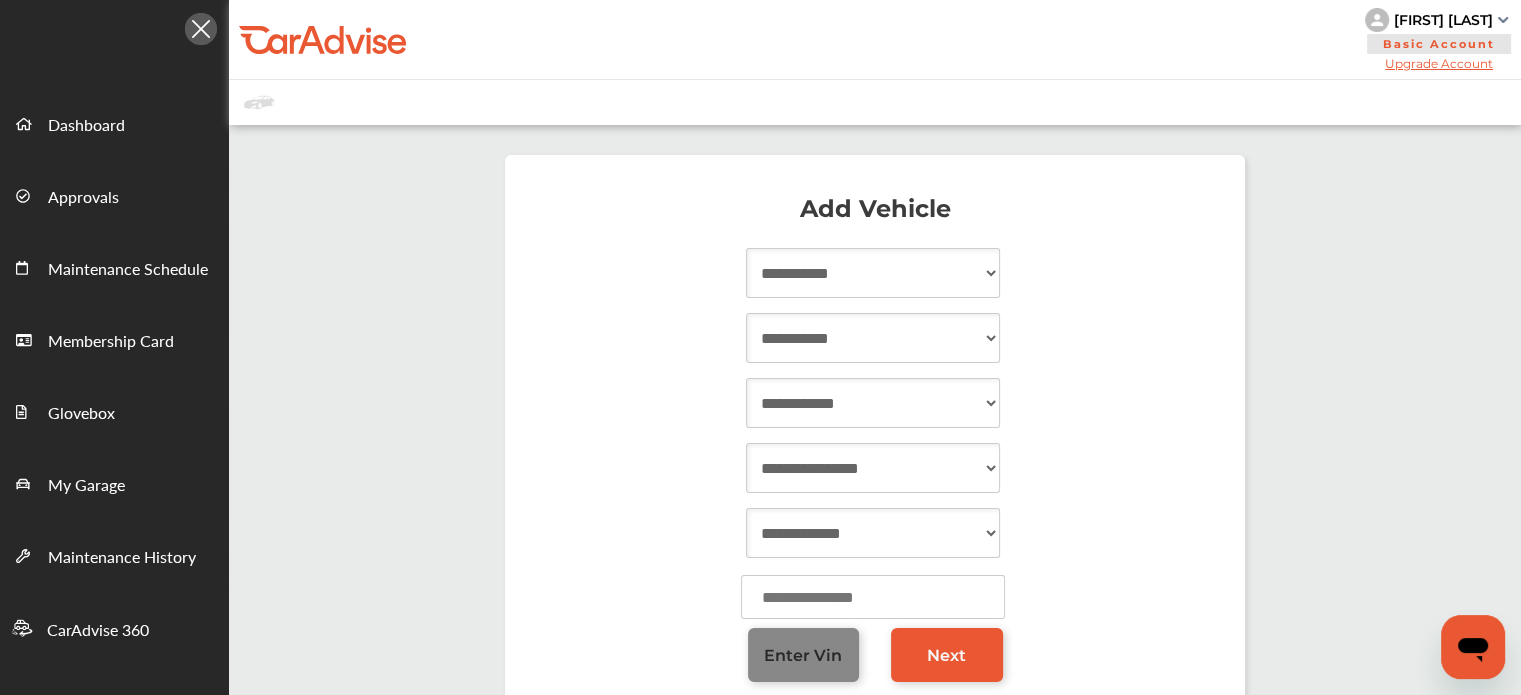 click on "Enter Vin" at bounding box center [803, 655] 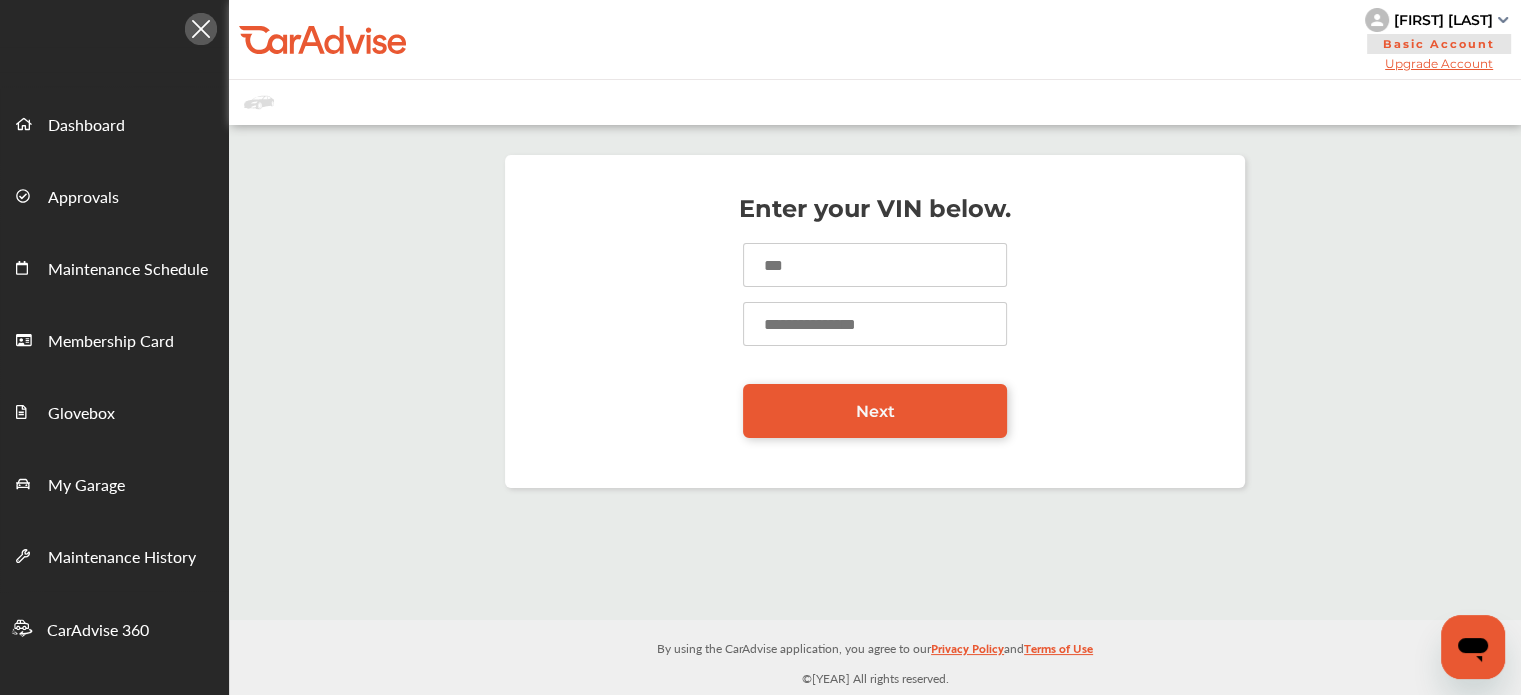 click at bounding box center [875, 265] 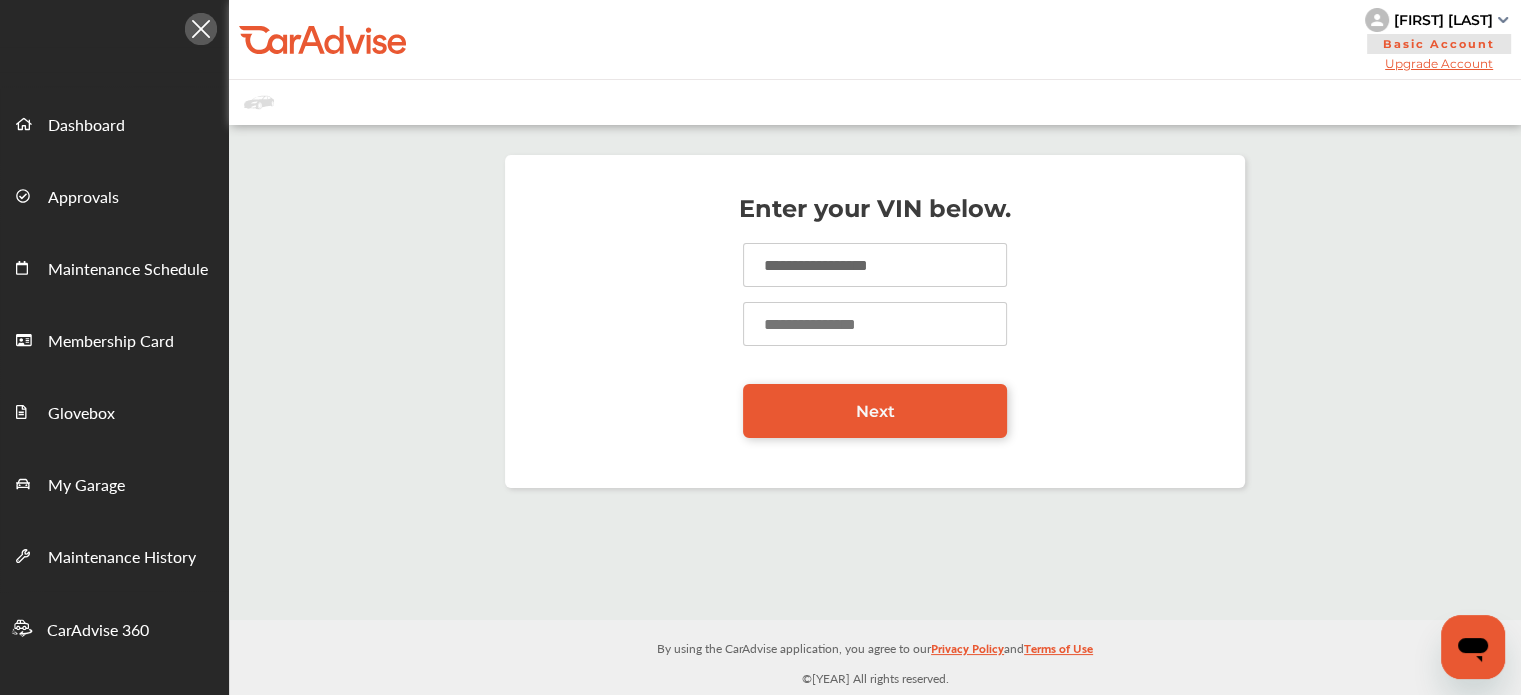 click on "**********" at bounding box center (875, 265) 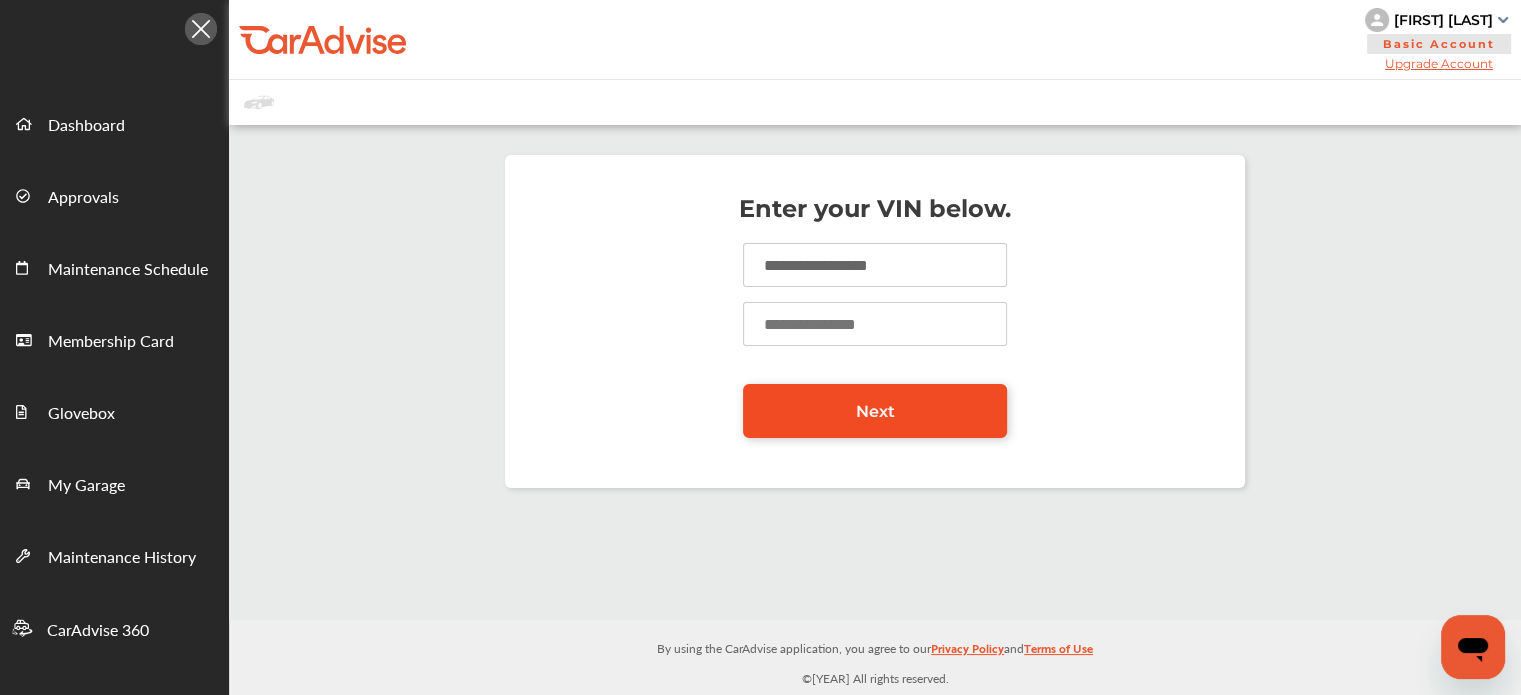 type on "******" 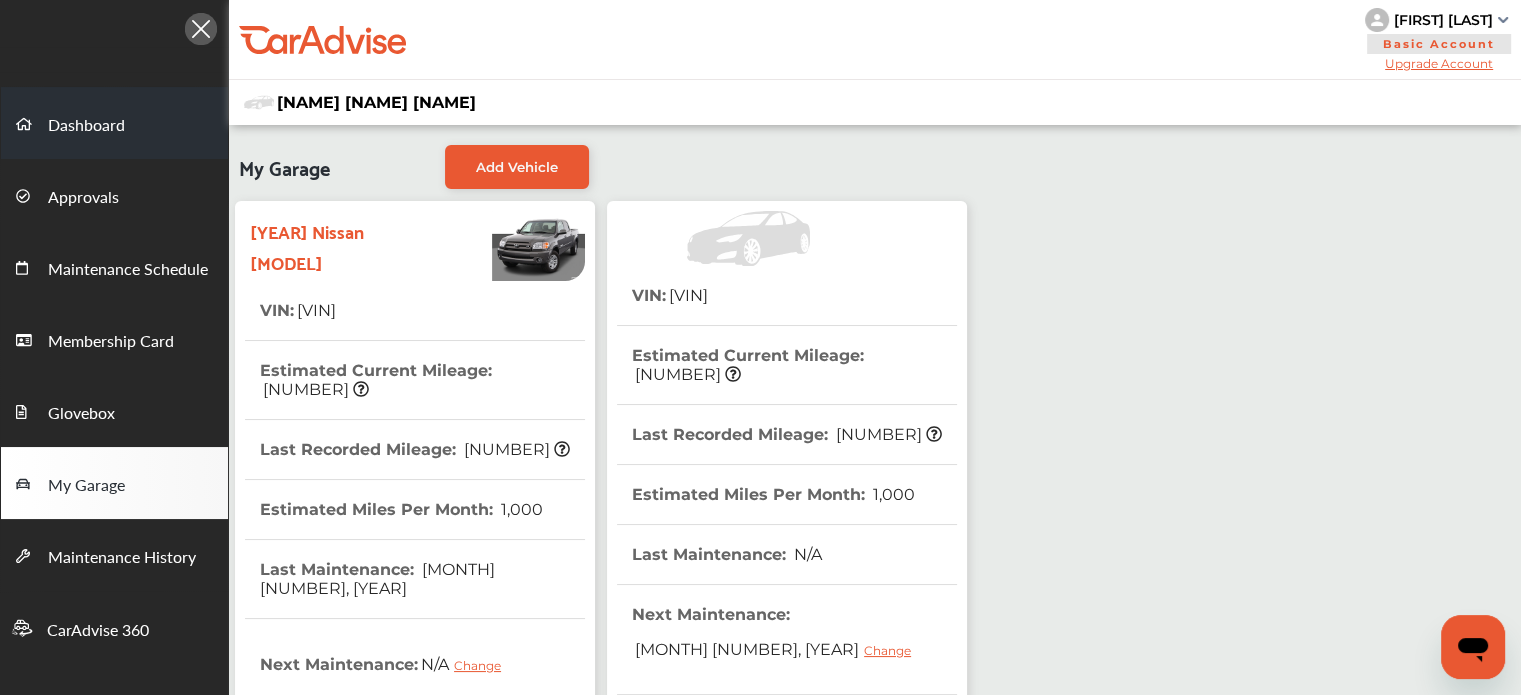 click on "Dashboard" at bounding box center (86, 126) 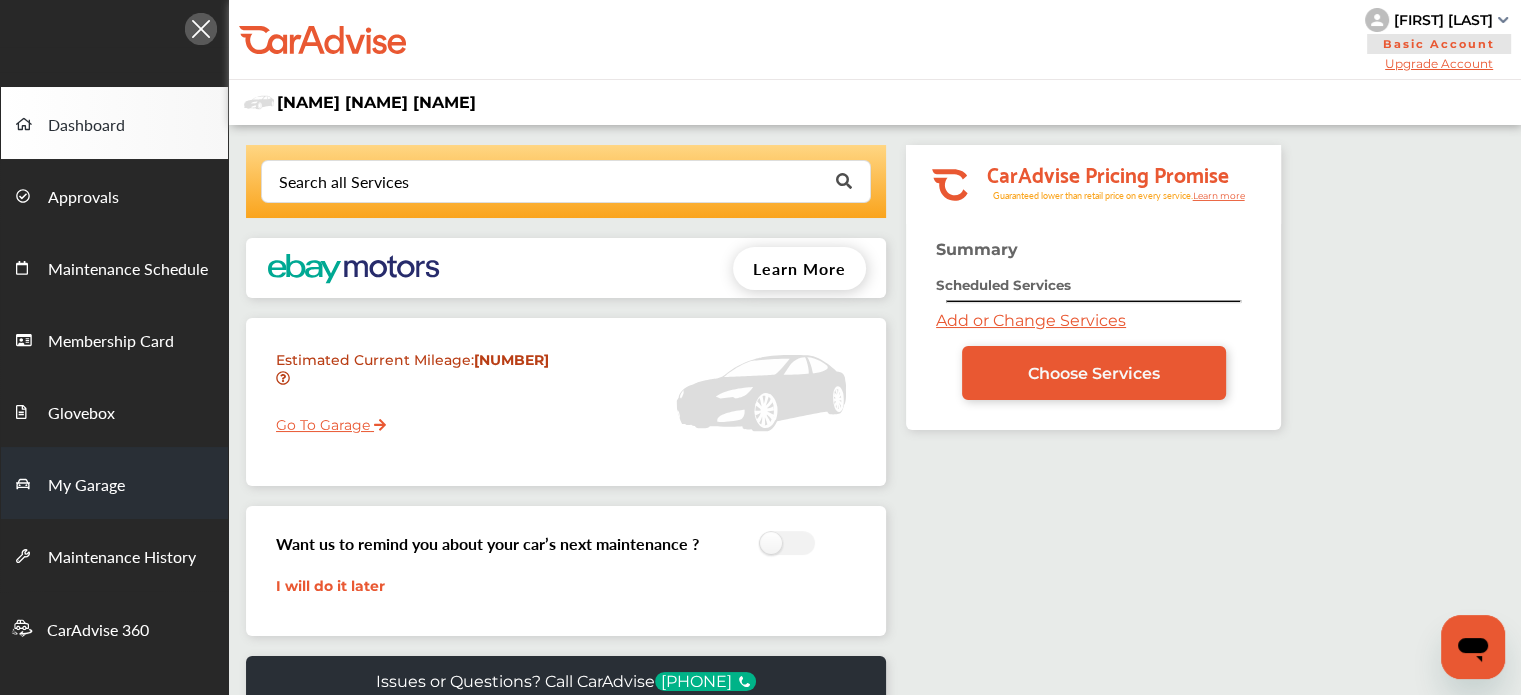 click on "My Garage" at bounding box center (114, 483) 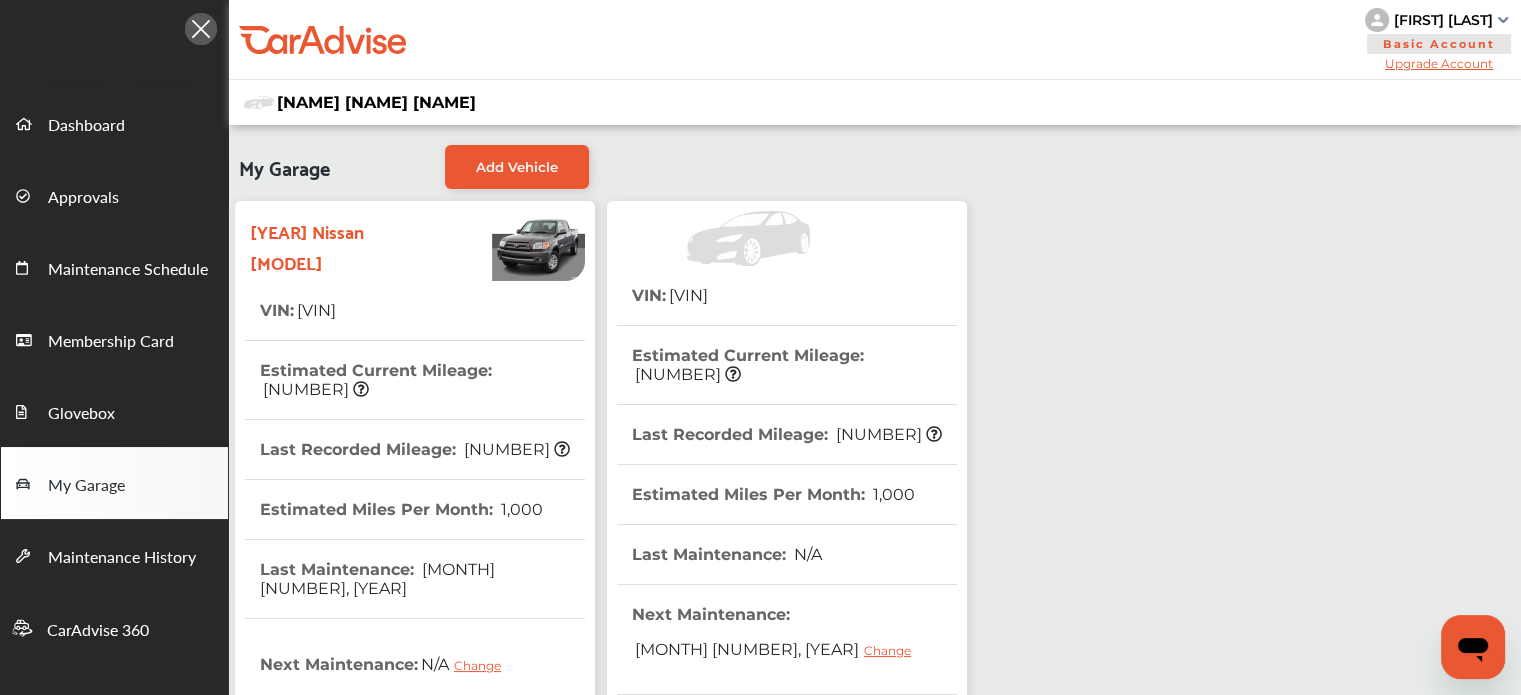 click on "[YEAR] [BRAND] [MODEL]" at bounding box center (338, 246) 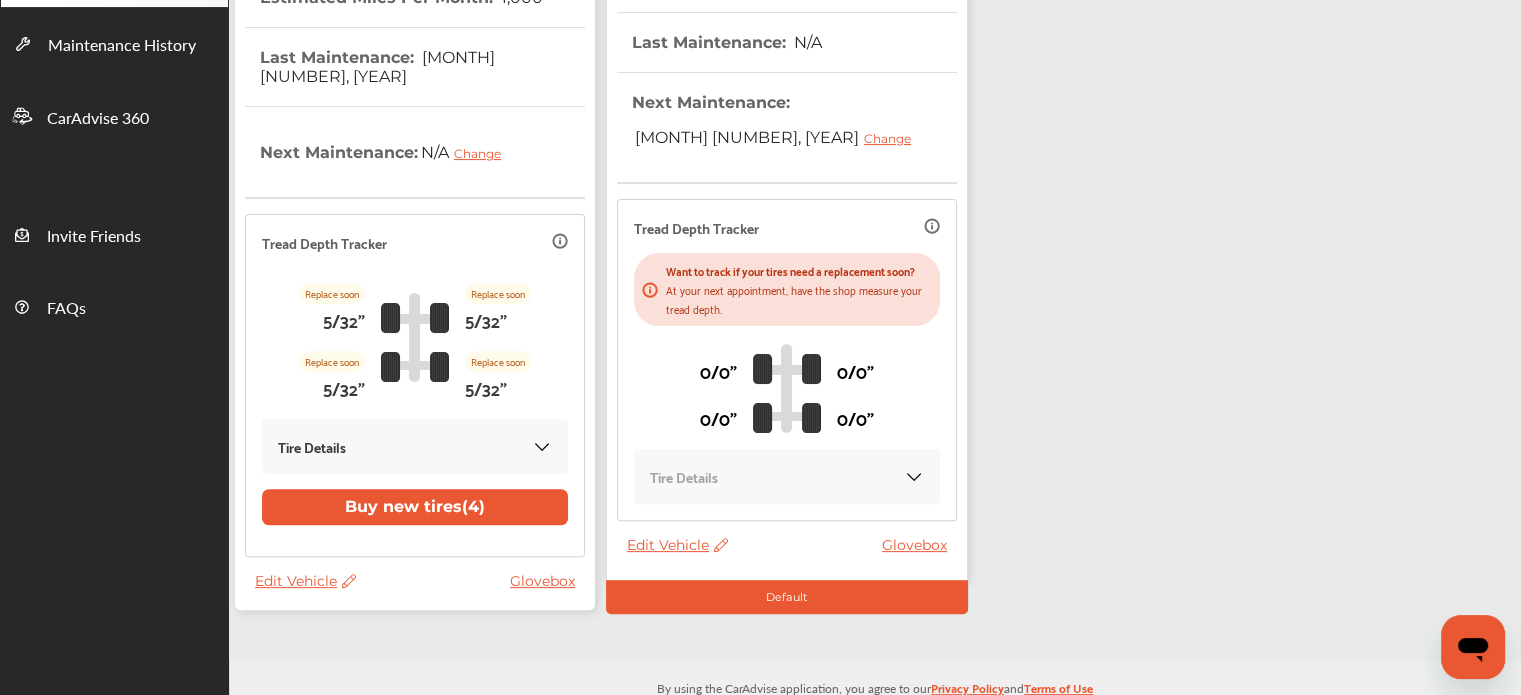 click on "Edit Vehicle" at bounding box center (305, 581) 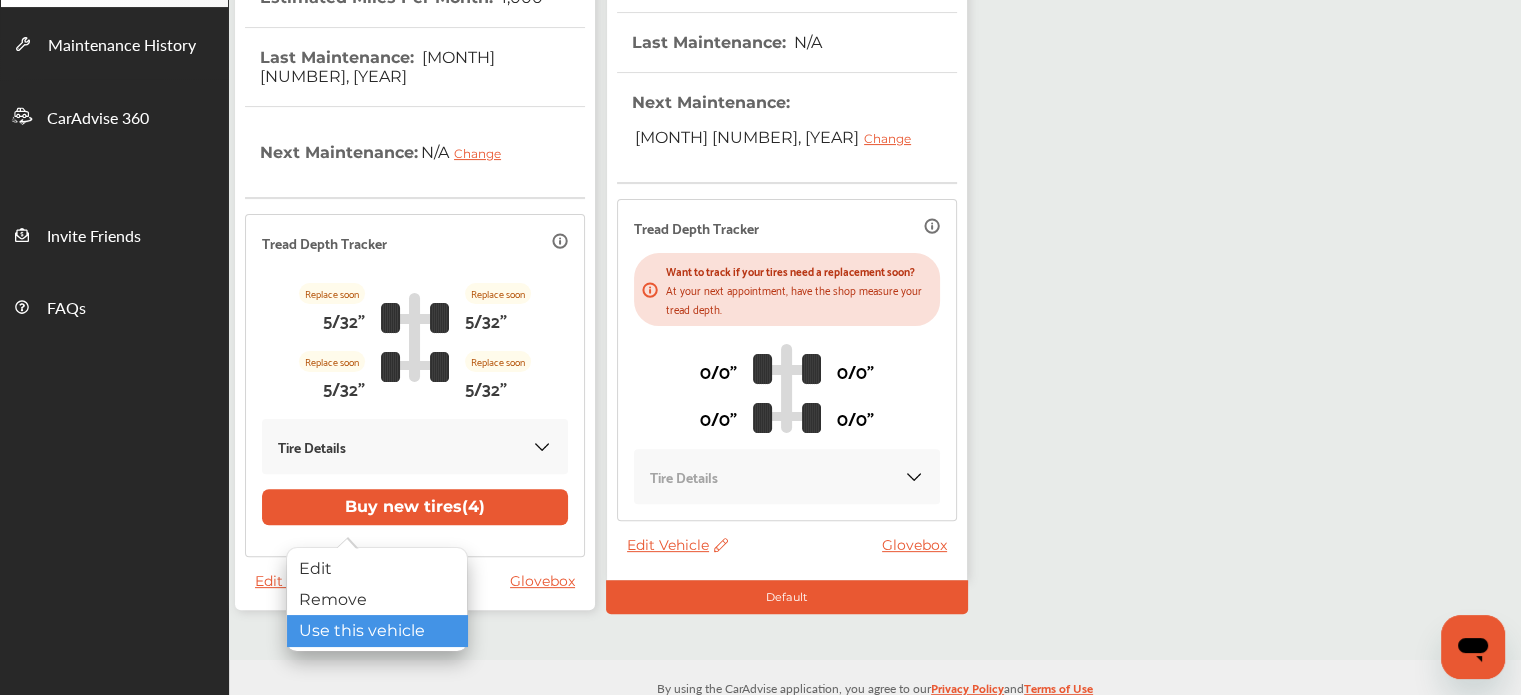 click on "Use this vehicle" at bounding box center [377, 630] 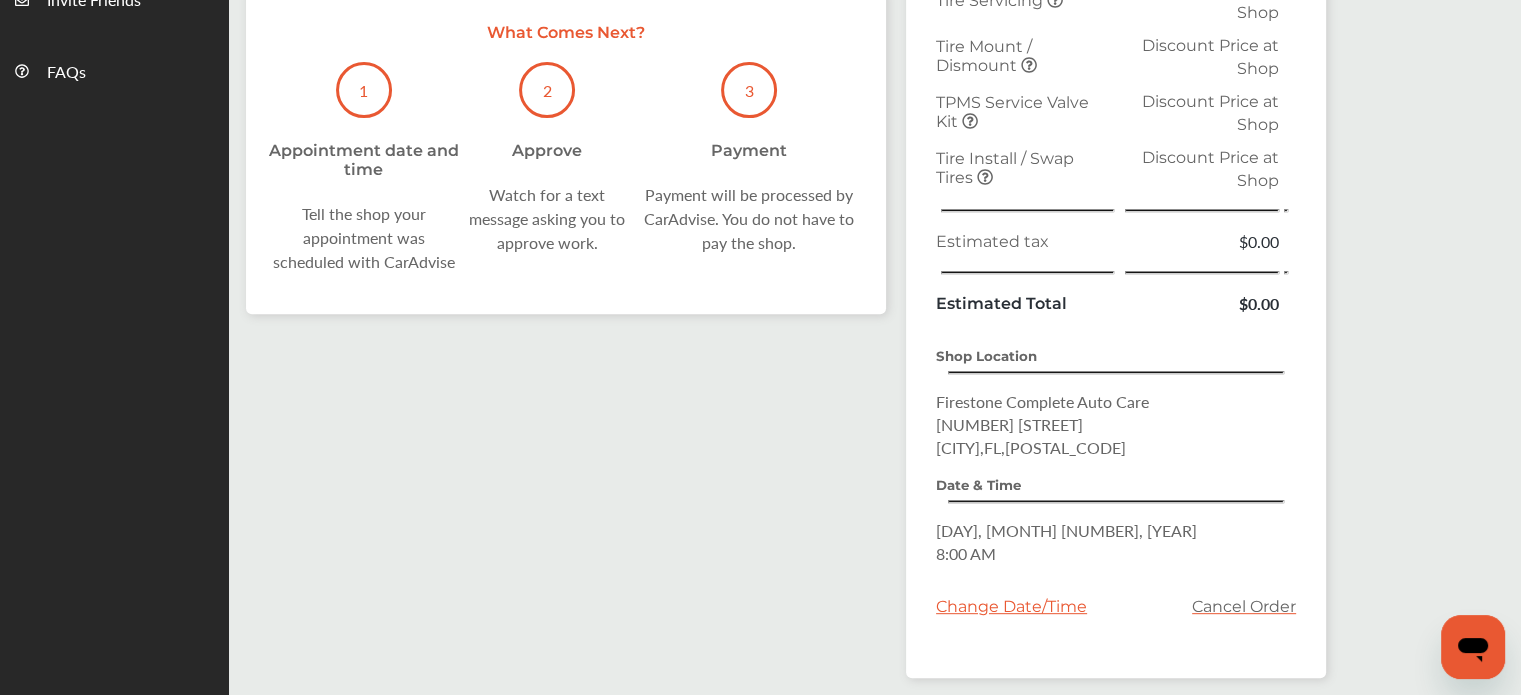 scroll, scrollTop: 0, scrollLeft: 0, axis: both 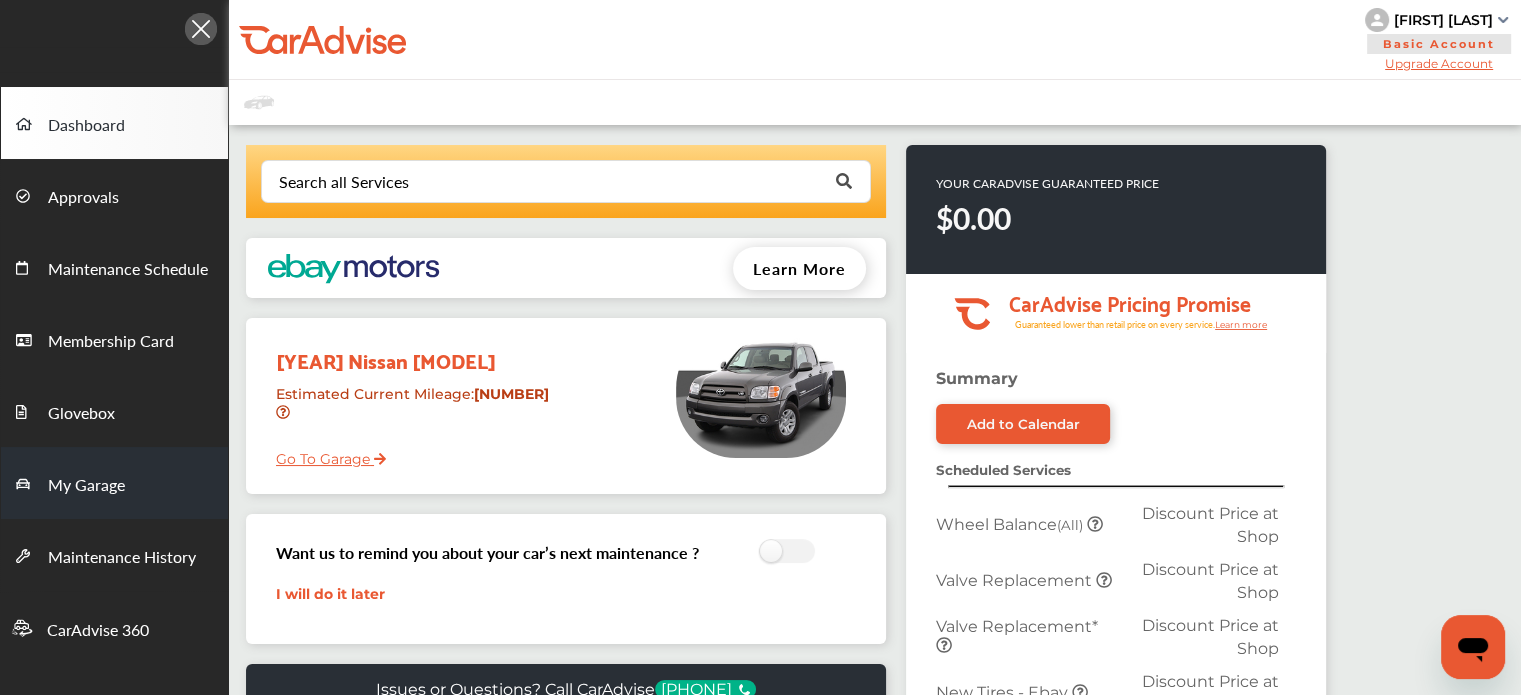 click on "My Garage" at bounding box center (86, 486) 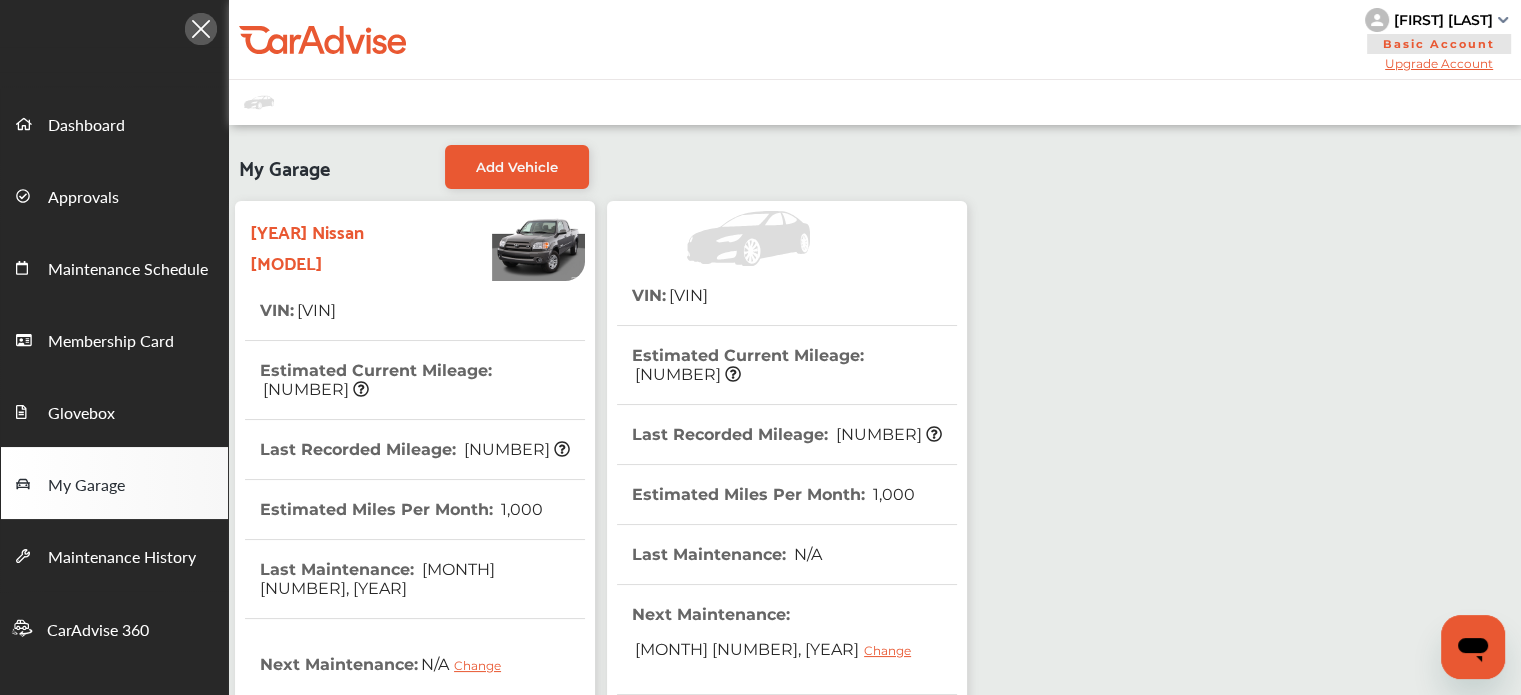 scroll, scrollTop: 512, scrollLeft: 0, axis: vertical 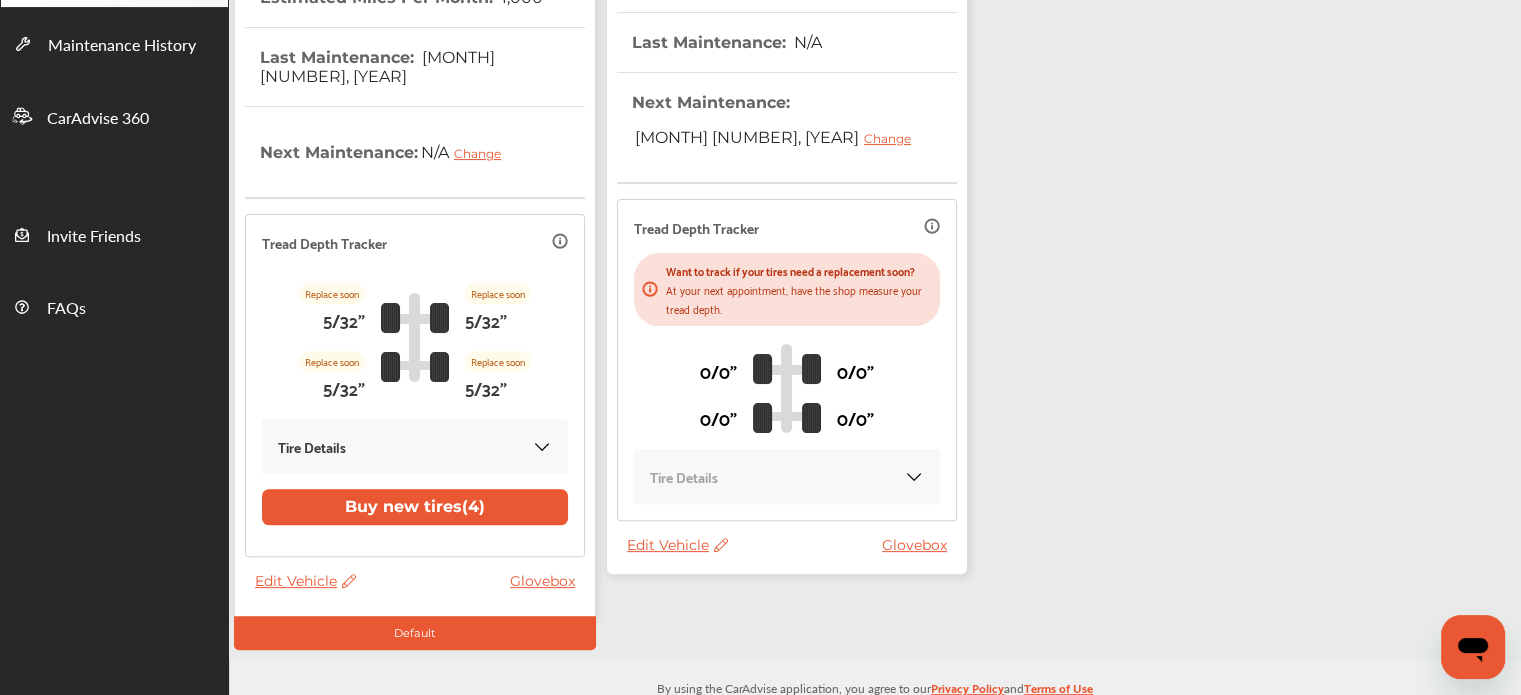 click on "VIN : [VIN] Estimated Current Mileage : [NUMBER] Last Recorded Mileage : [NUMBER] Estimated Miles Per Month : [NUMBER] Last Maintenance : N/A Next Maintenance : [MONTH] [NUMBER], [YEAR] Change Tread Depth Tracker
Want to track if your tires need a replacement soon? At your next appointment, have the shop measure your tread depth. 0/0" 0/0" 0/0" 0/0" Tire Details Edit Vehicle Glovebox" at bounding box center [787, 131] 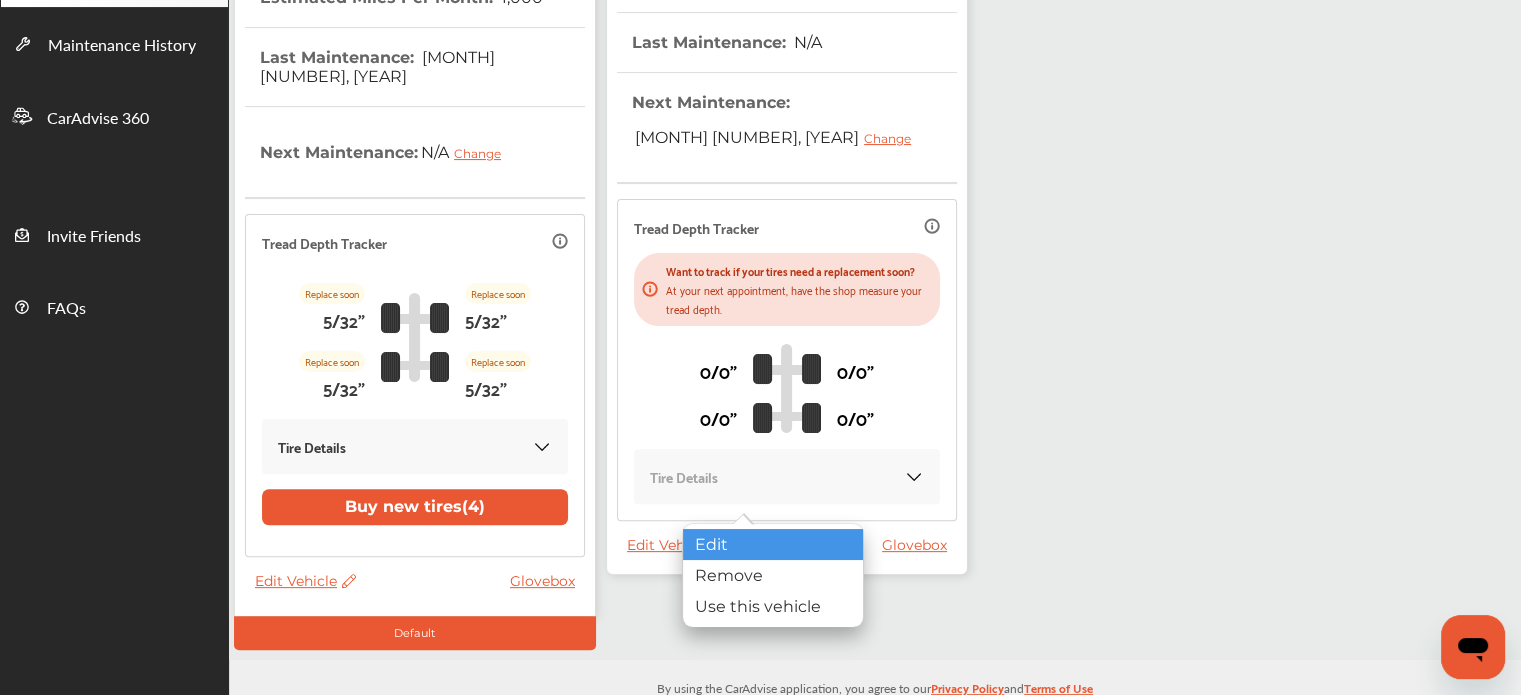 click on "Edit" at bounding box center (773, 544) 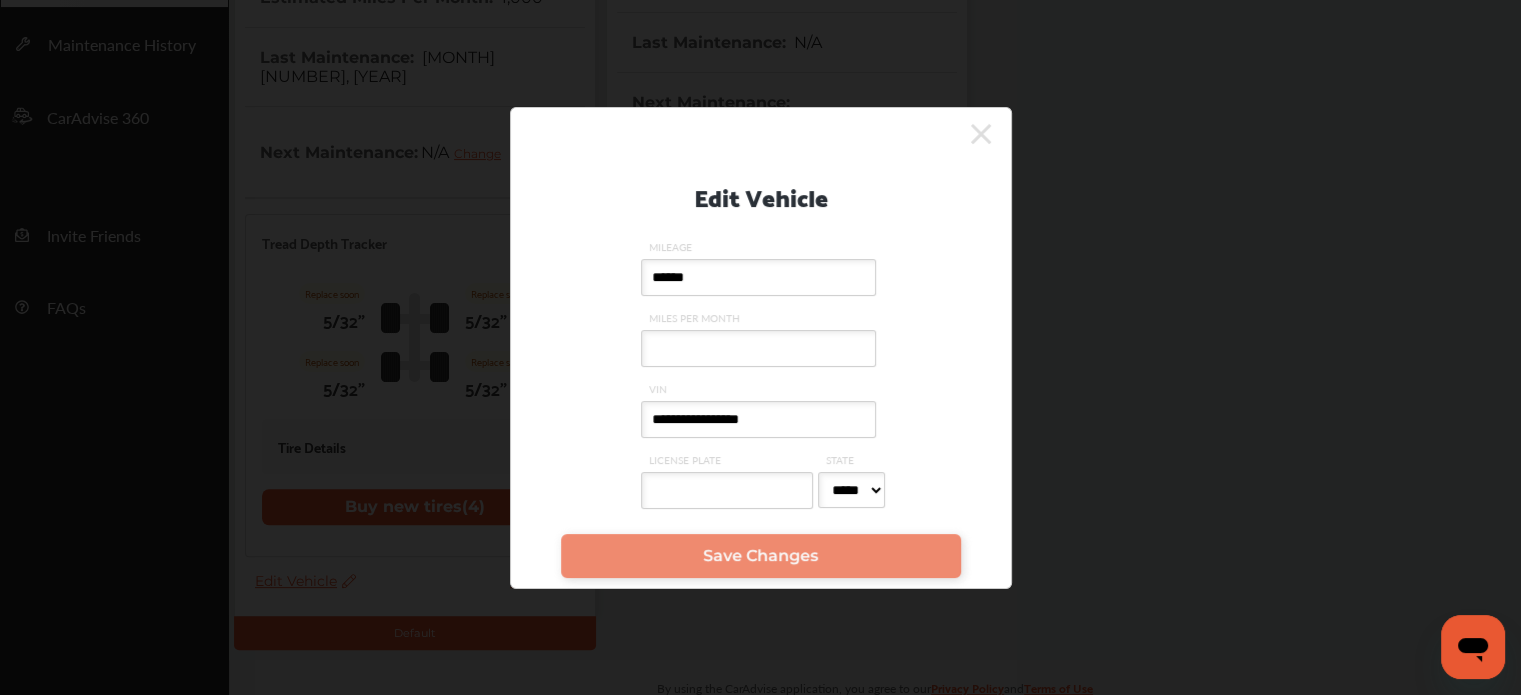 click on "**********" at bounding box center [758, 419] 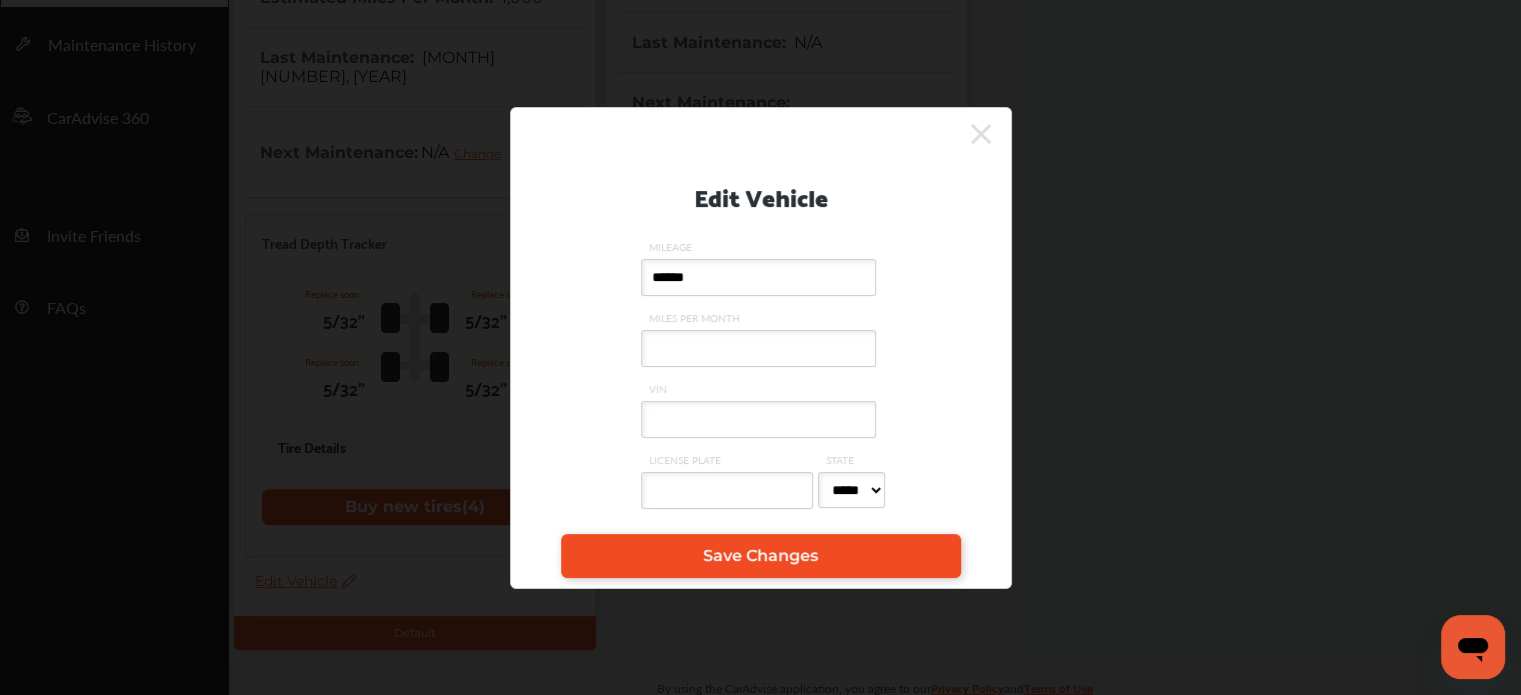 type 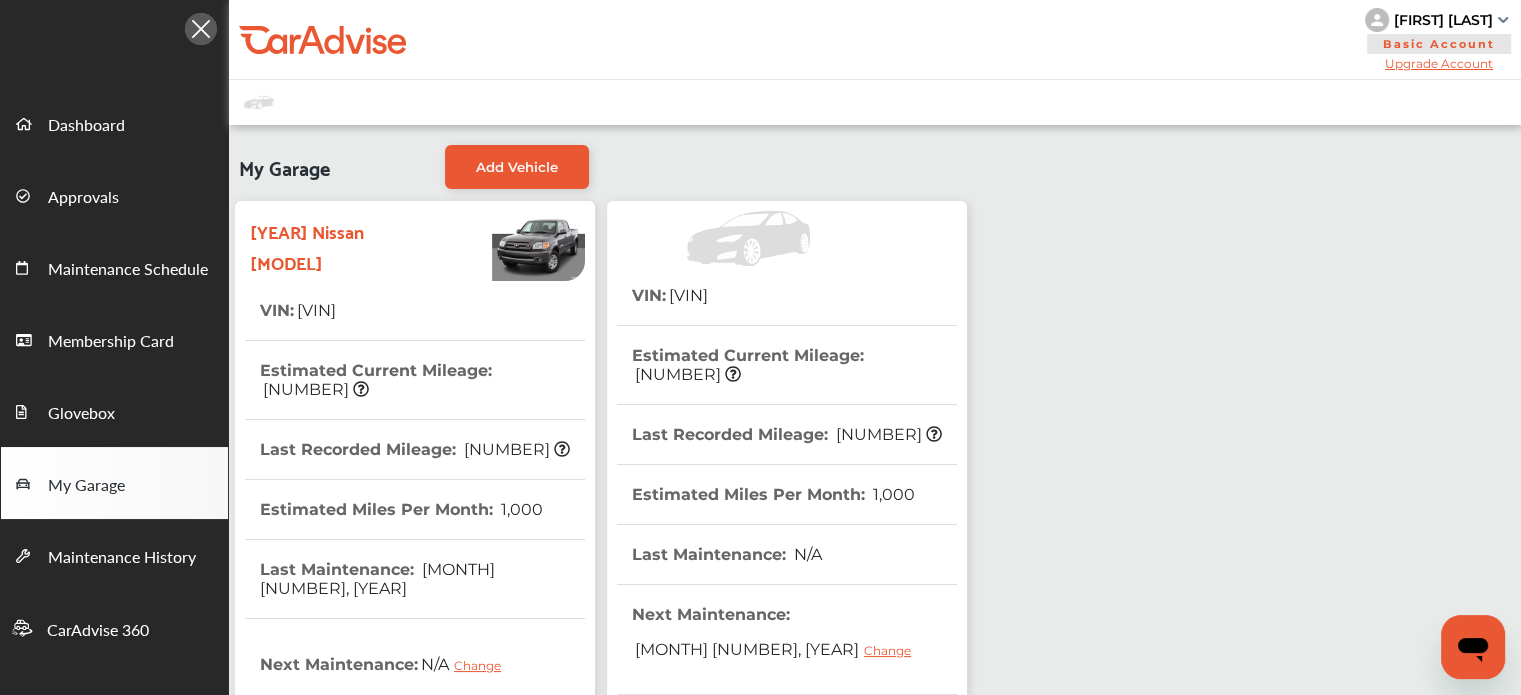 scroll, scrollTop: 512, scrollLeft: 0, axis: vertical 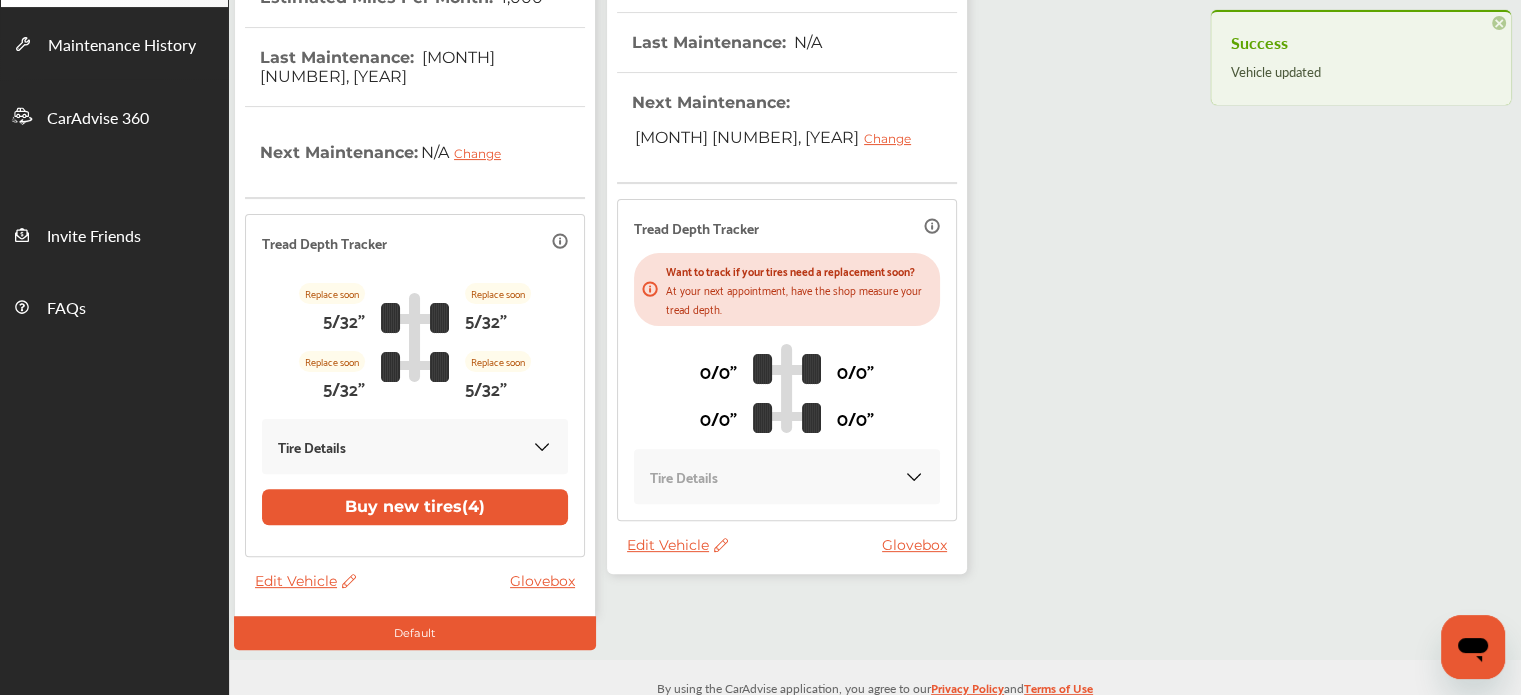 click on "Edit Vehicle" at bounding box center (677, 545) 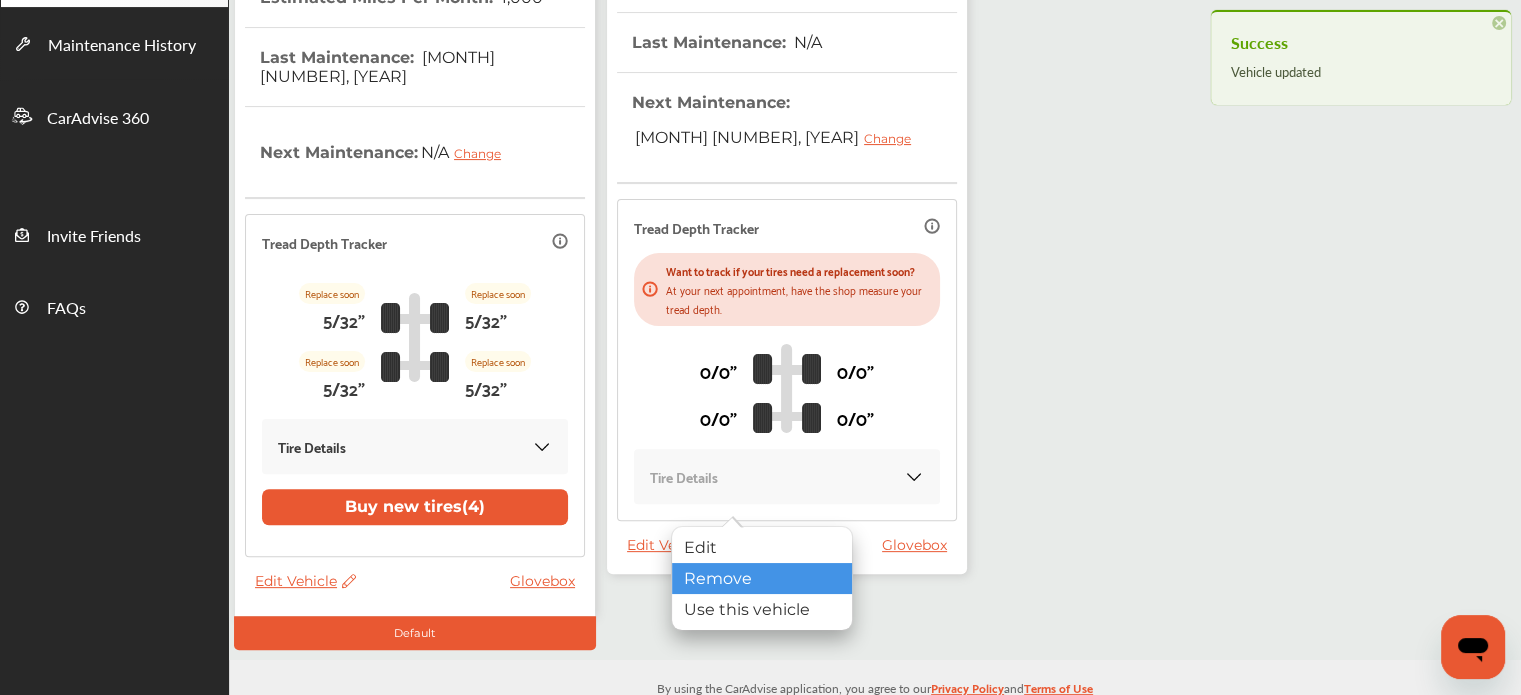 click on "Remove" at bounding box center [762, 578] 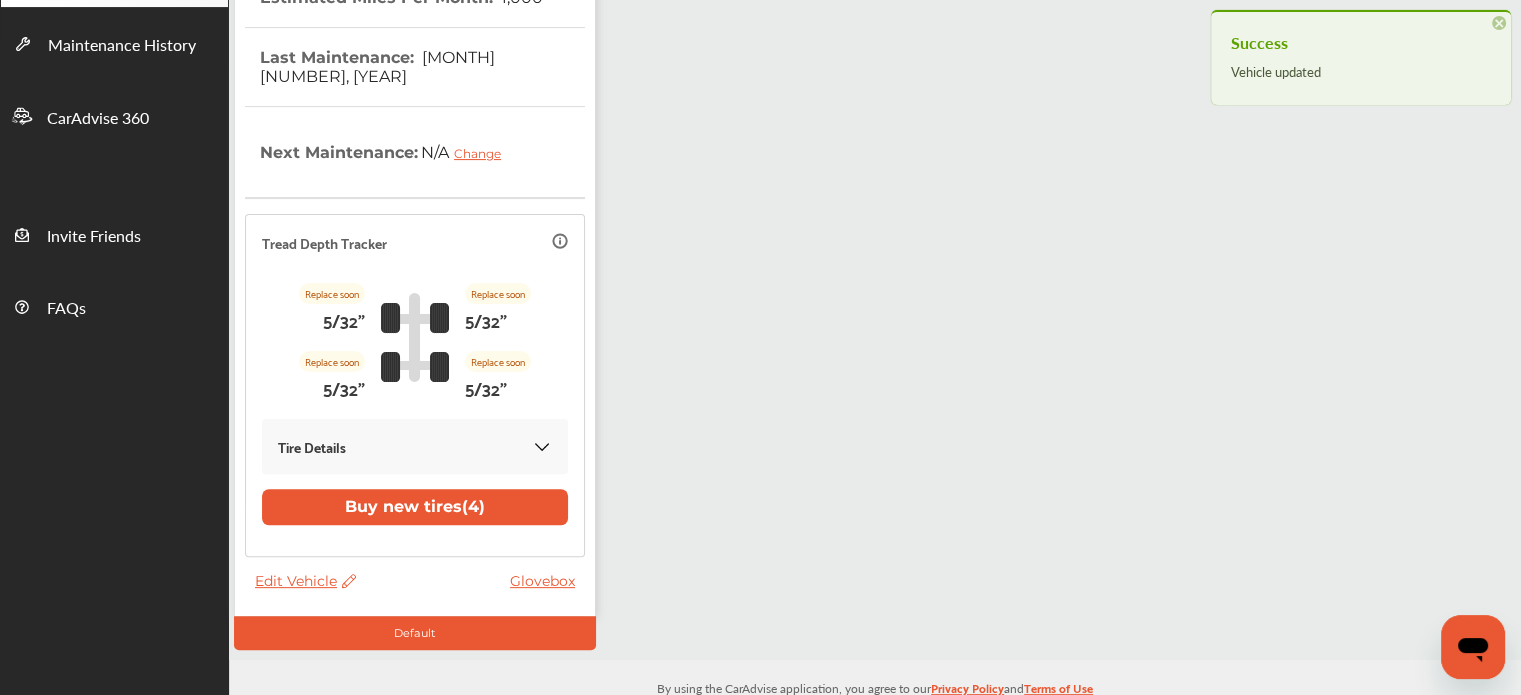 scroll, scrollTop: 0, scrollLeft: 0, axis: both 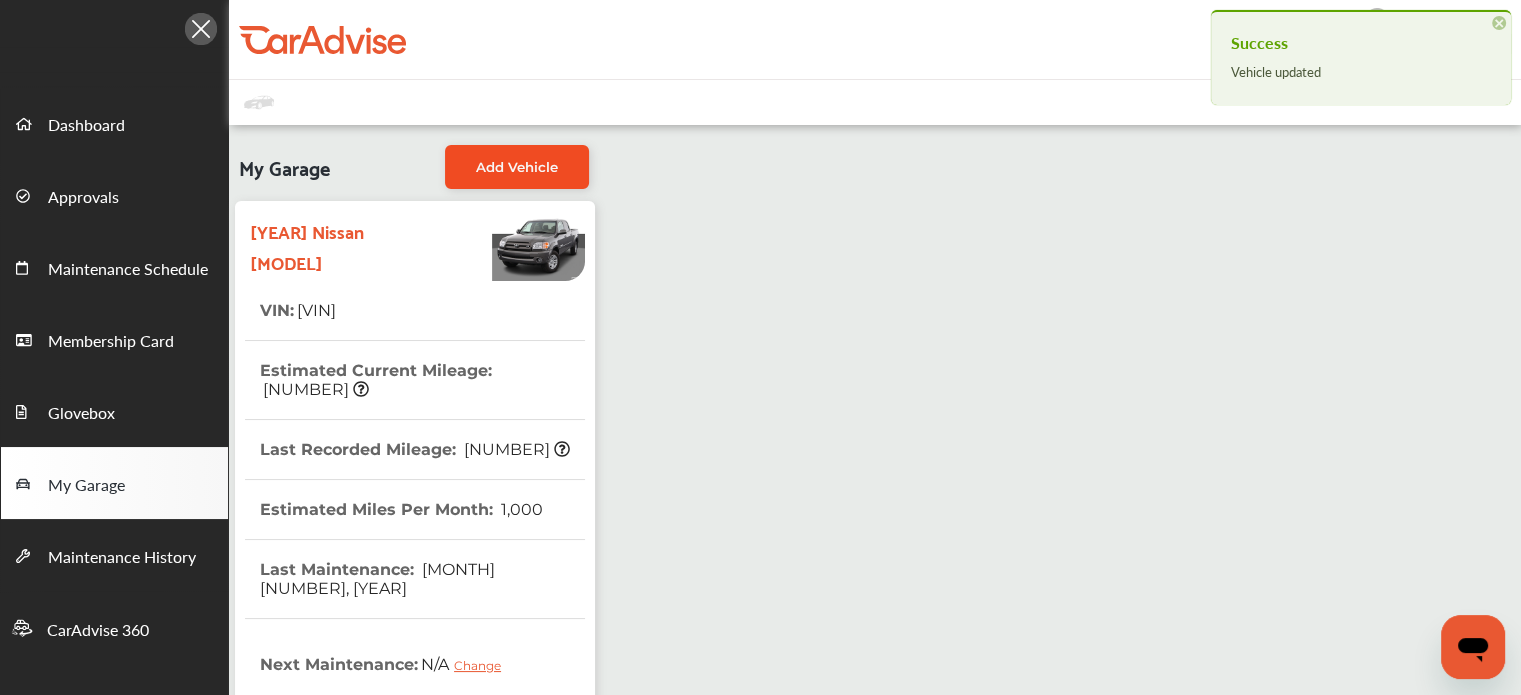 click on "Add Vehicle" at bounding box center (517, 167) 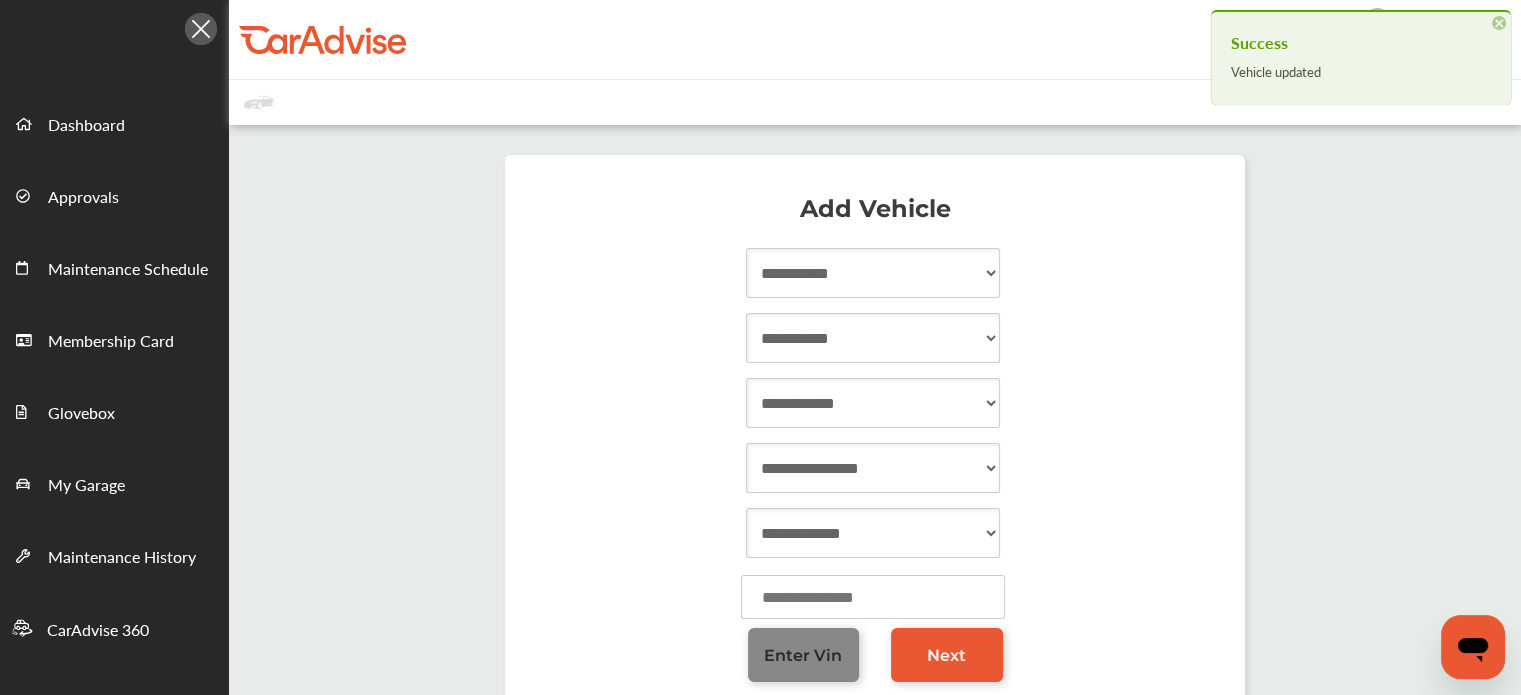 click on "Enter Vin" at bounding box center (803, 655) 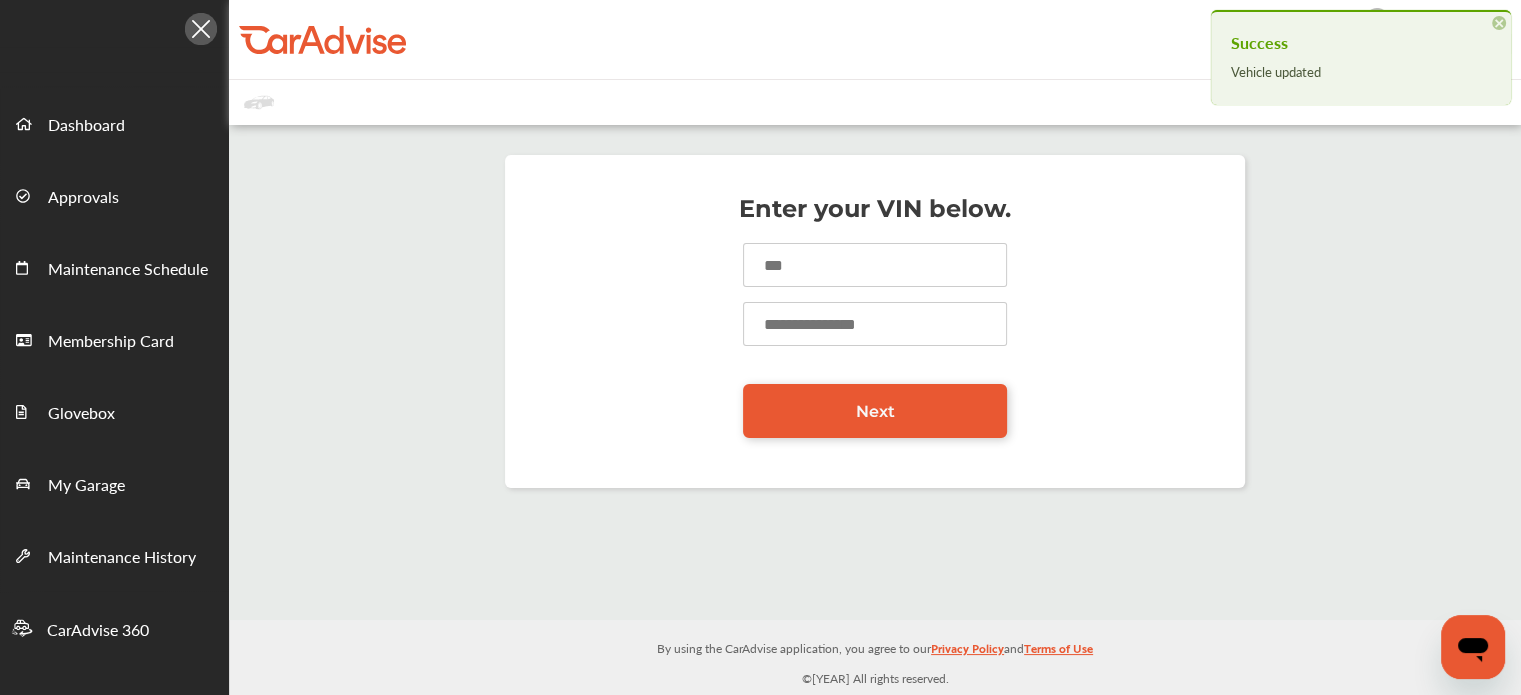 click at bounding box center [875, 265] 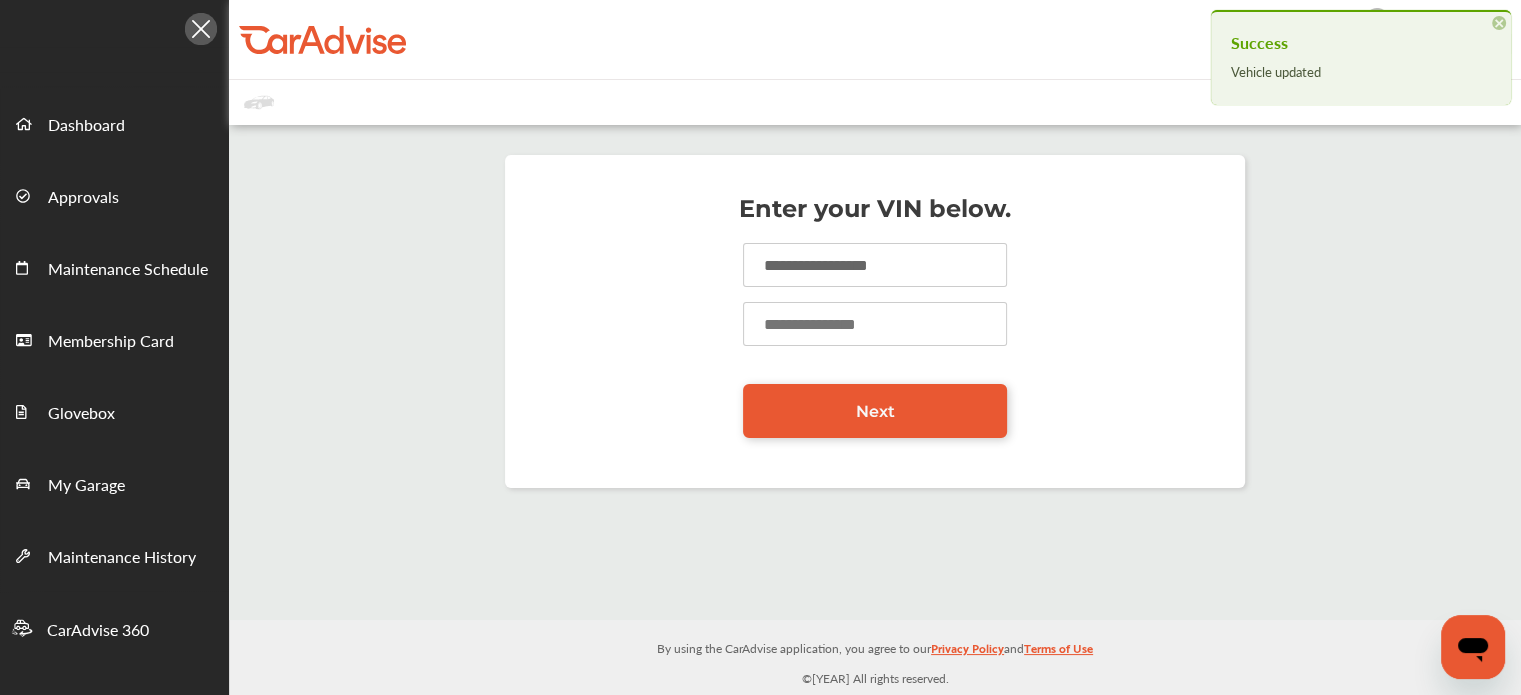 type on "**********" 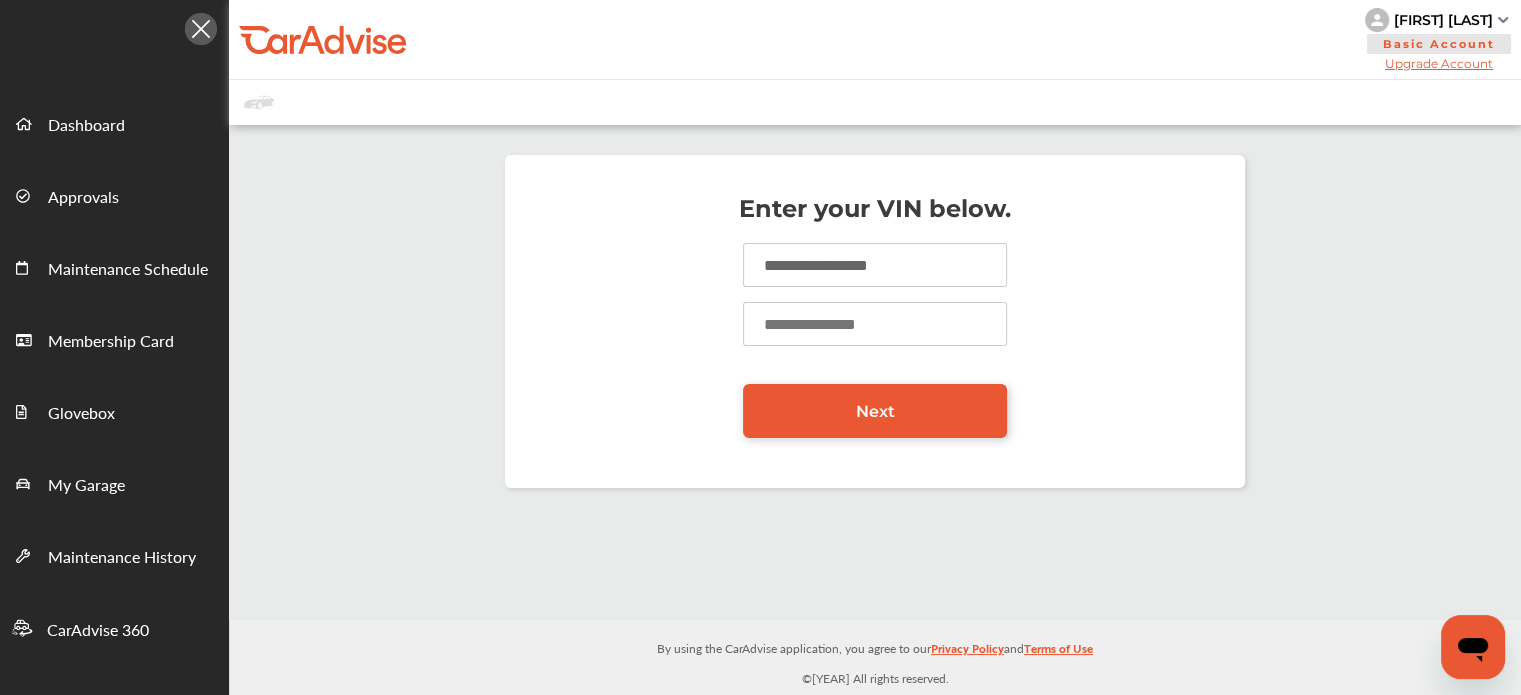 click at bounding box center [875, 324] 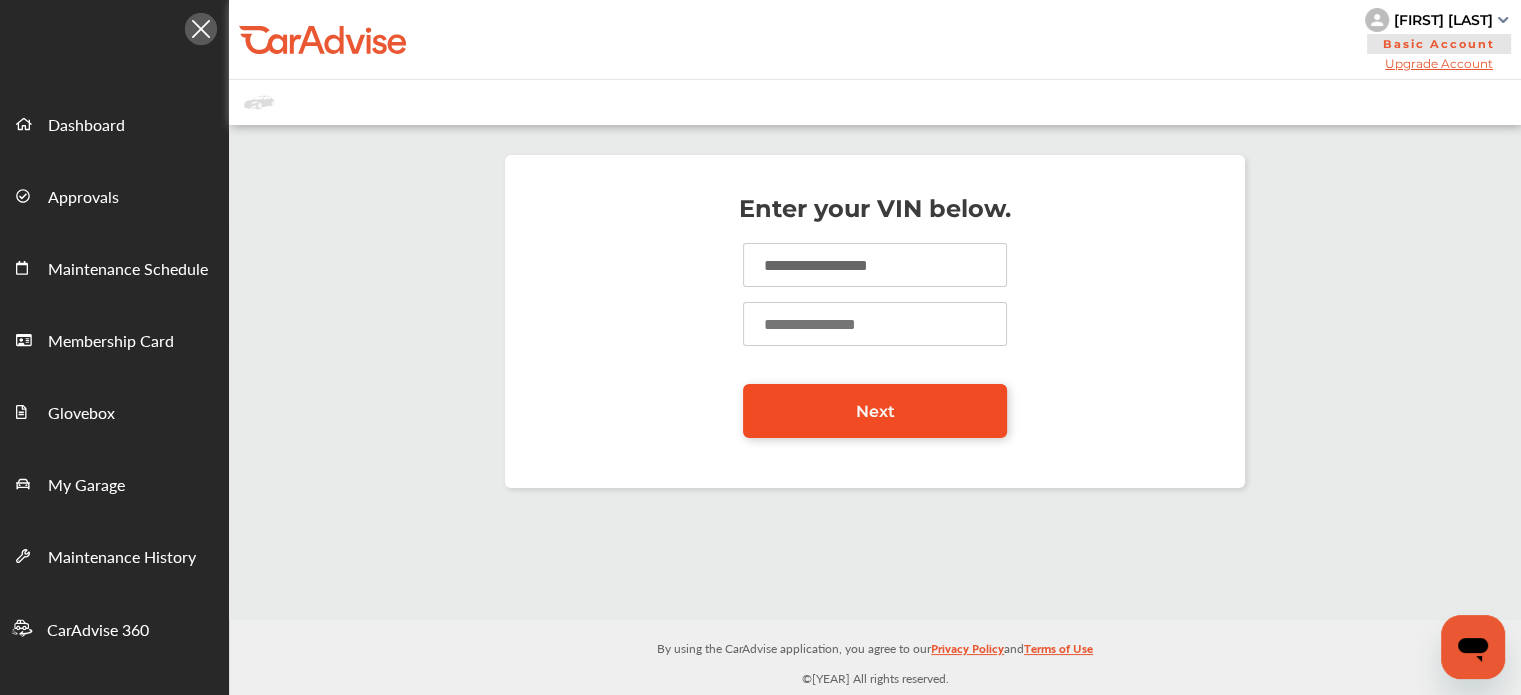 type on "******" 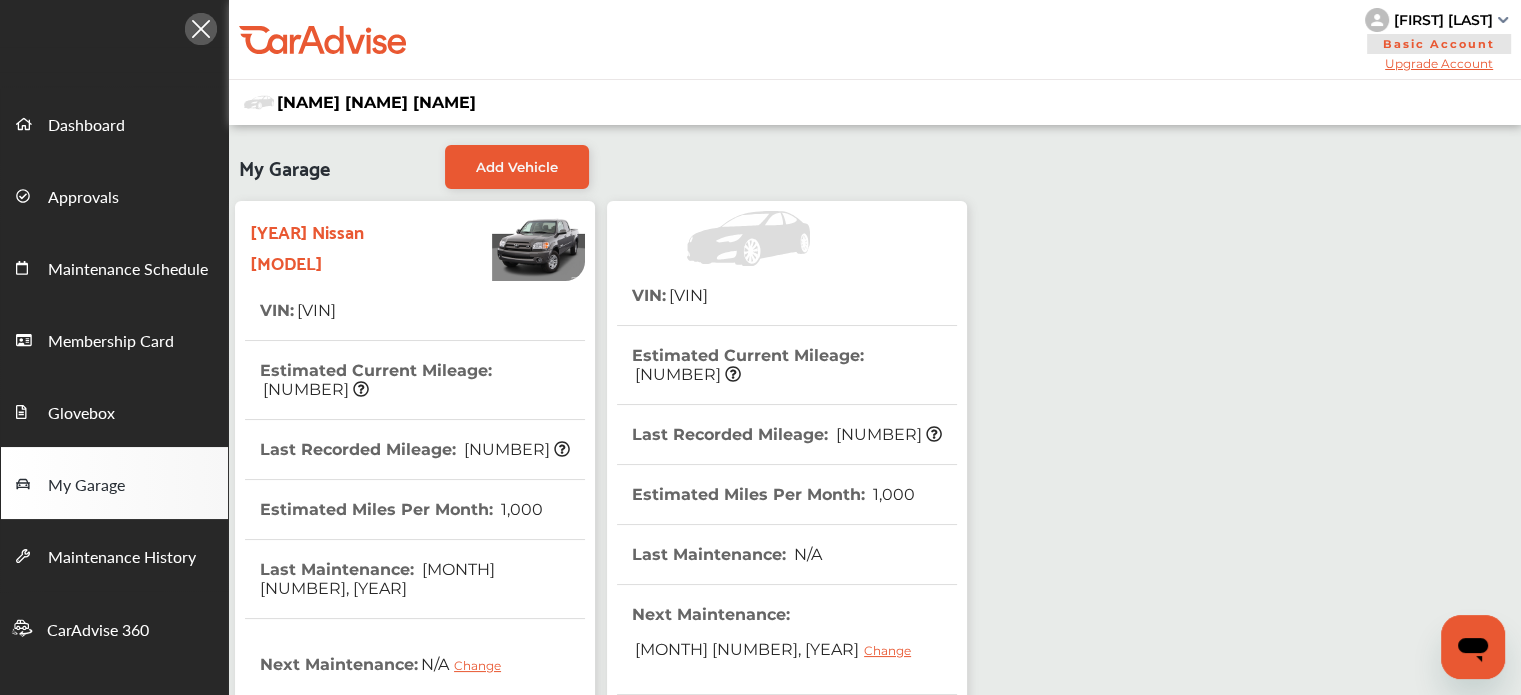 scroll, scrollTop: 512, scrollLeft: 0, axis: vertical 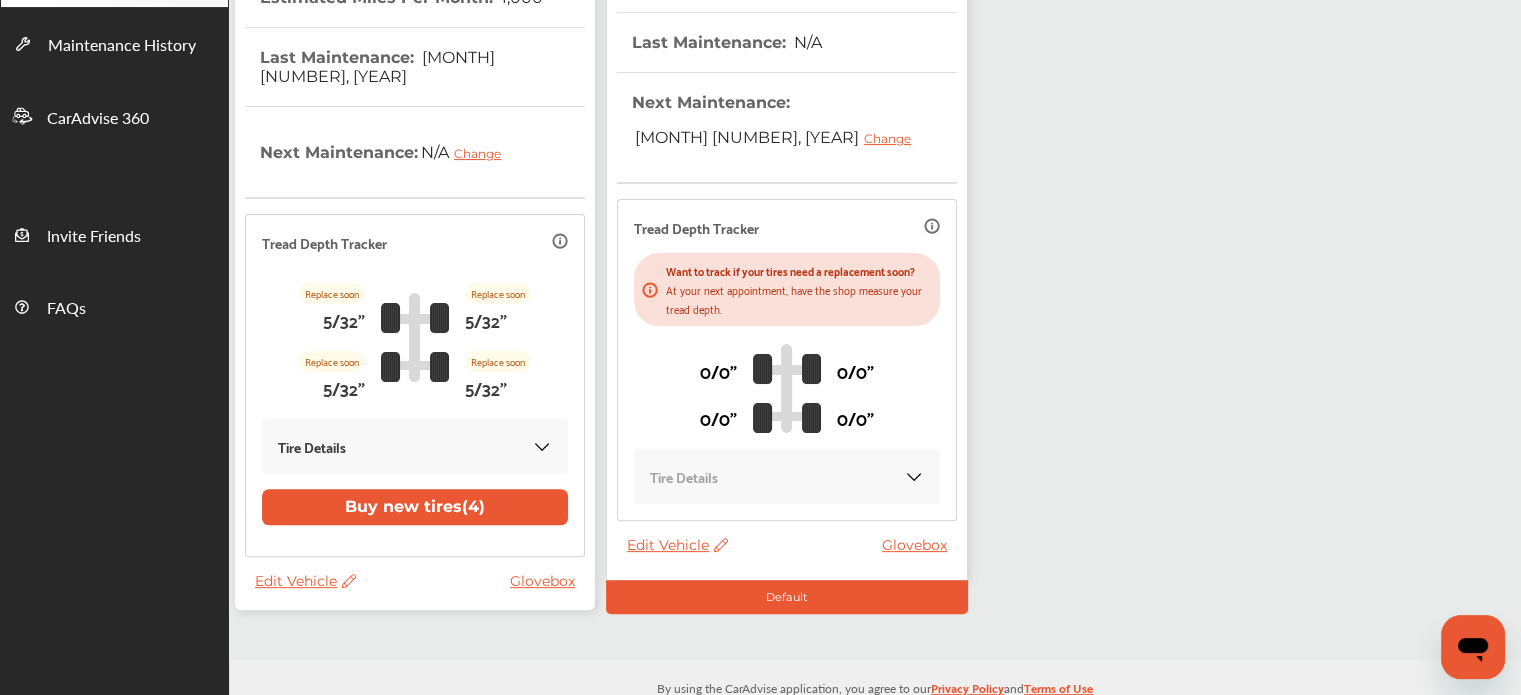 click on "Edit Vehicle" at bounding box center (677, 545) 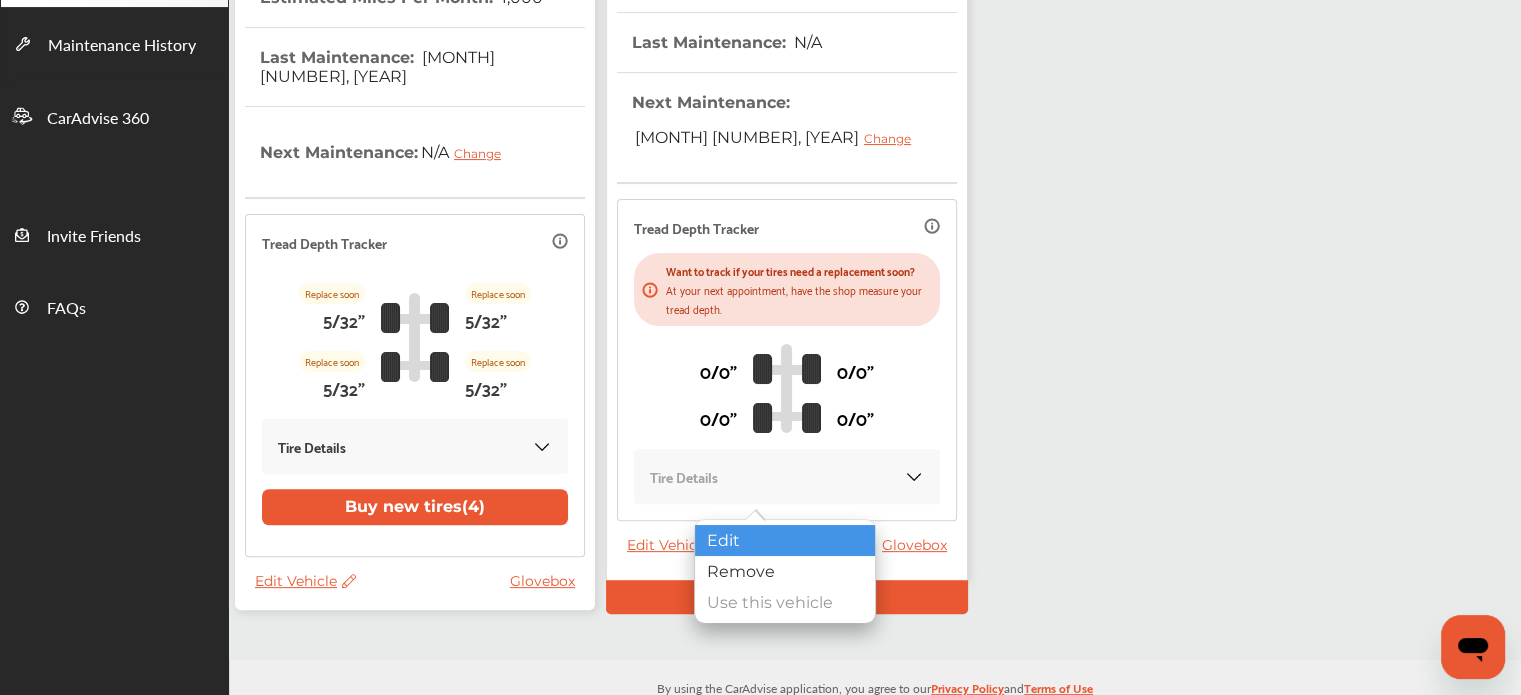 click on "Edit" at bounding box center (785, 540) 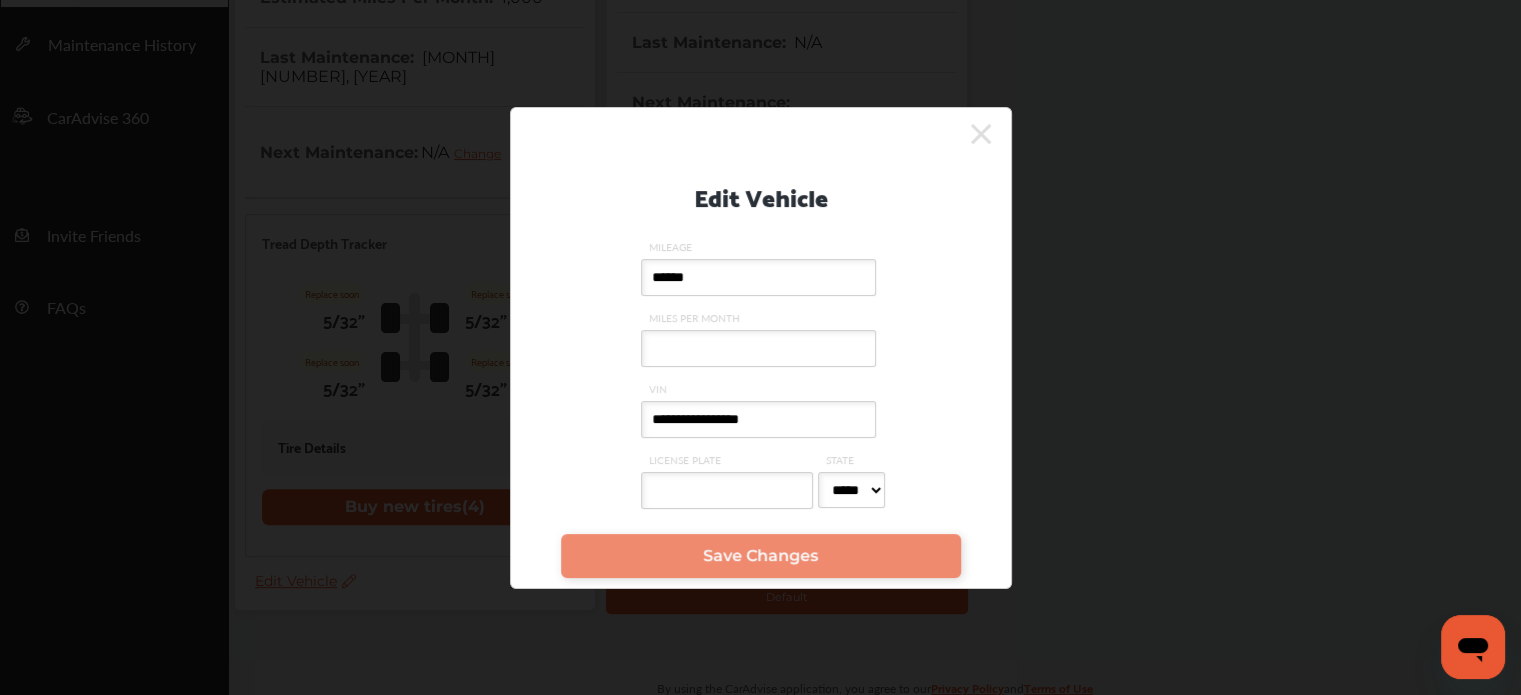 click on "**********" at bounding box center (758, 419) 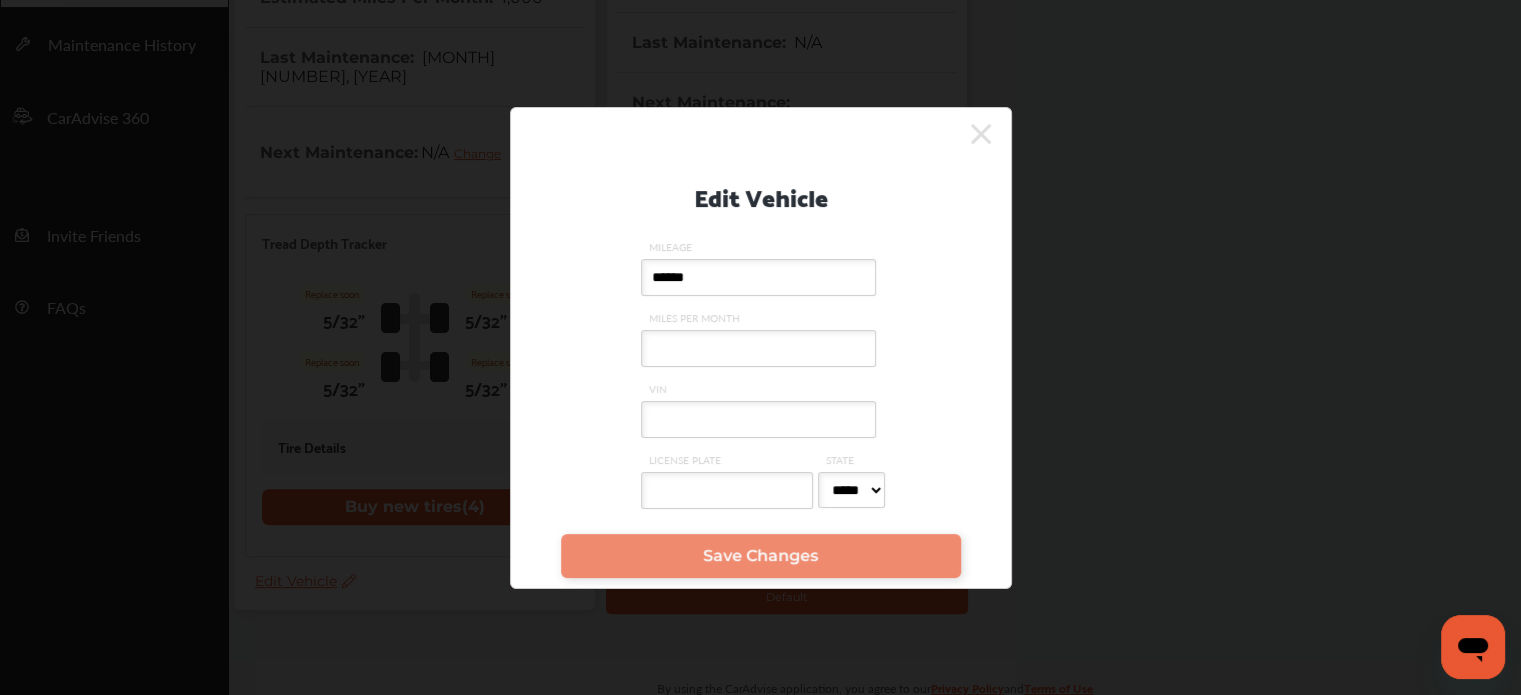 type on "*" 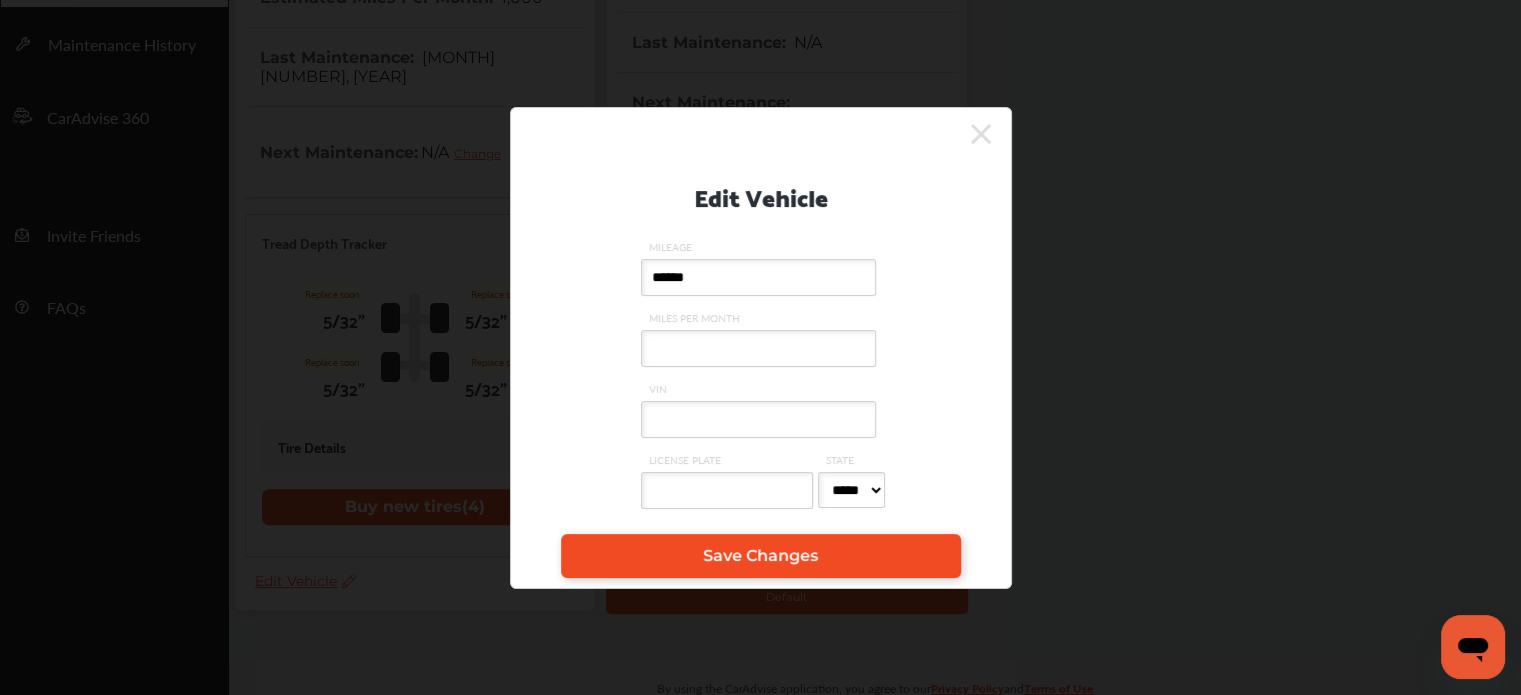type 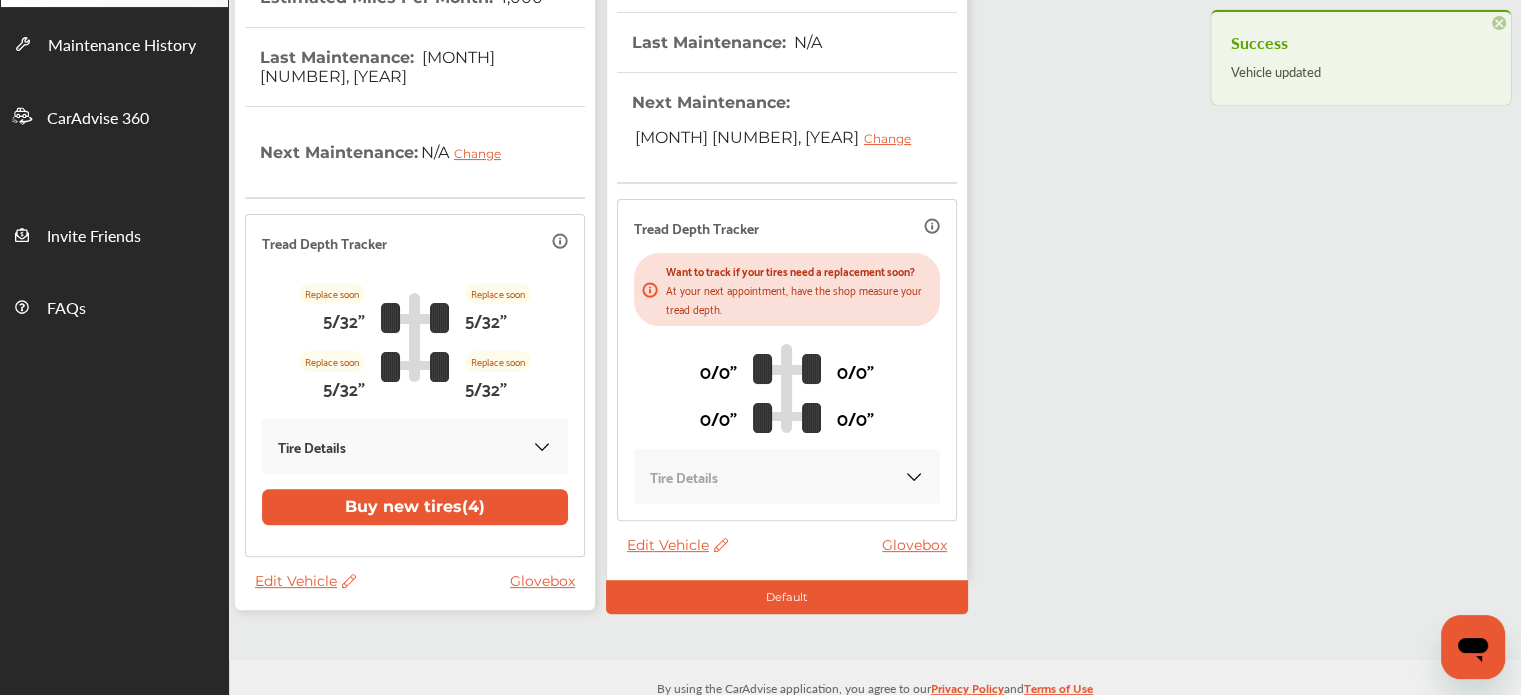 click on "Edit Vehicle" at bounding box center [677, 545] 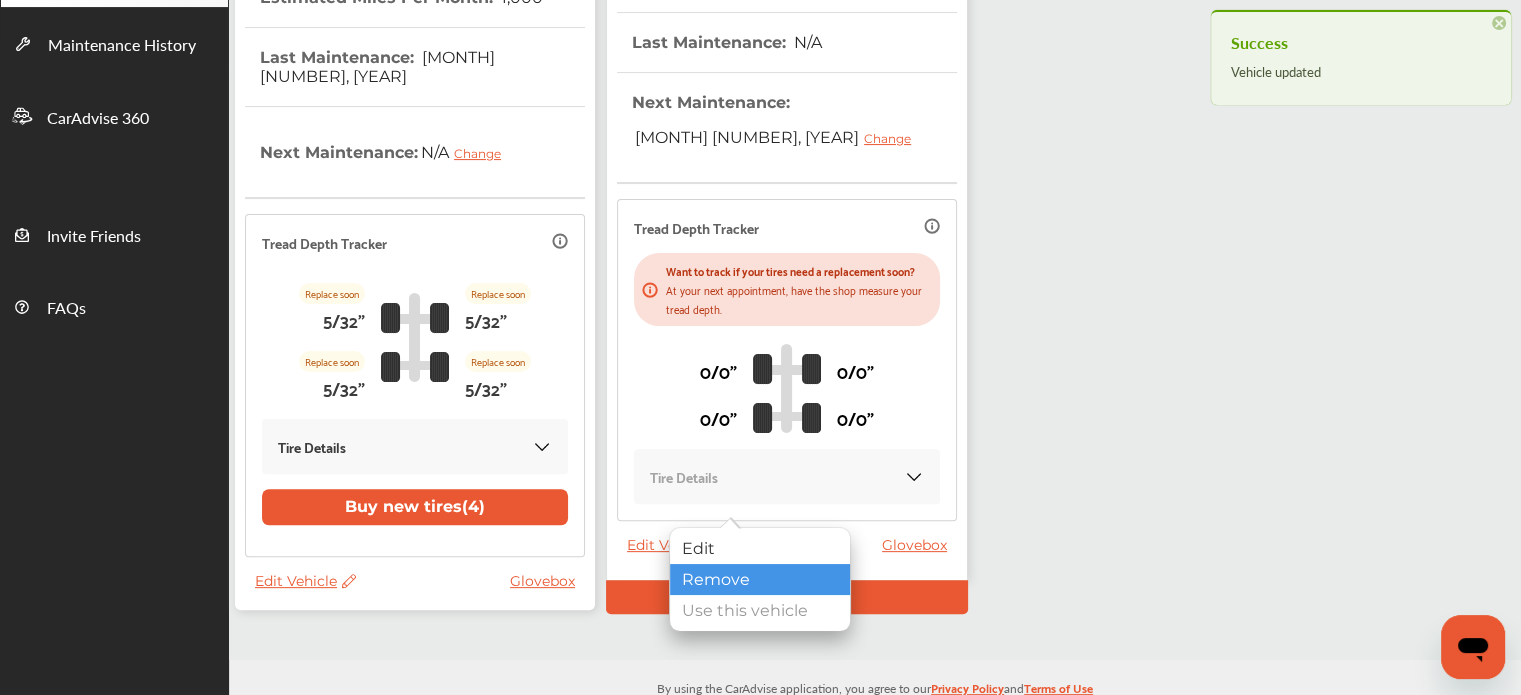 click on "Remove" at bounding box center (760, 579) 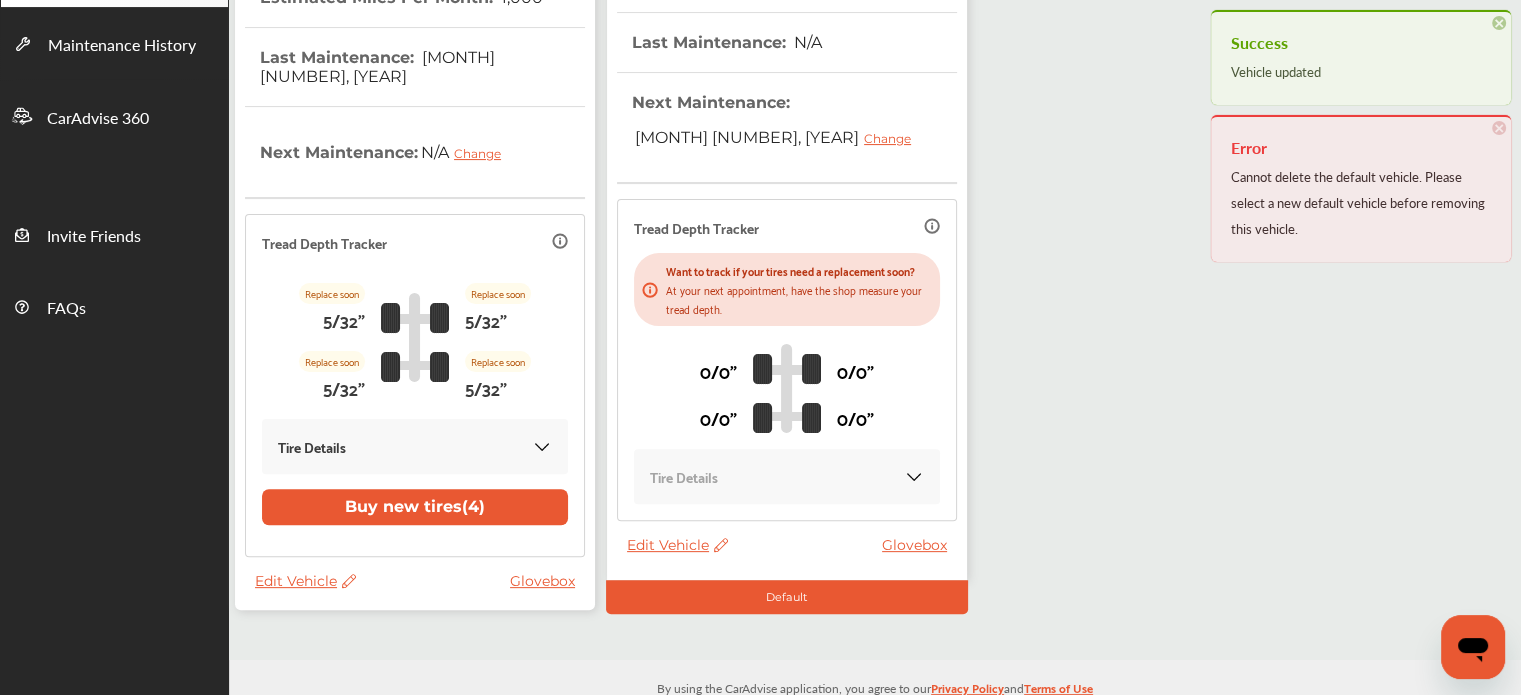 click on "Edit Vehicle" at bounding box center [305, 581] 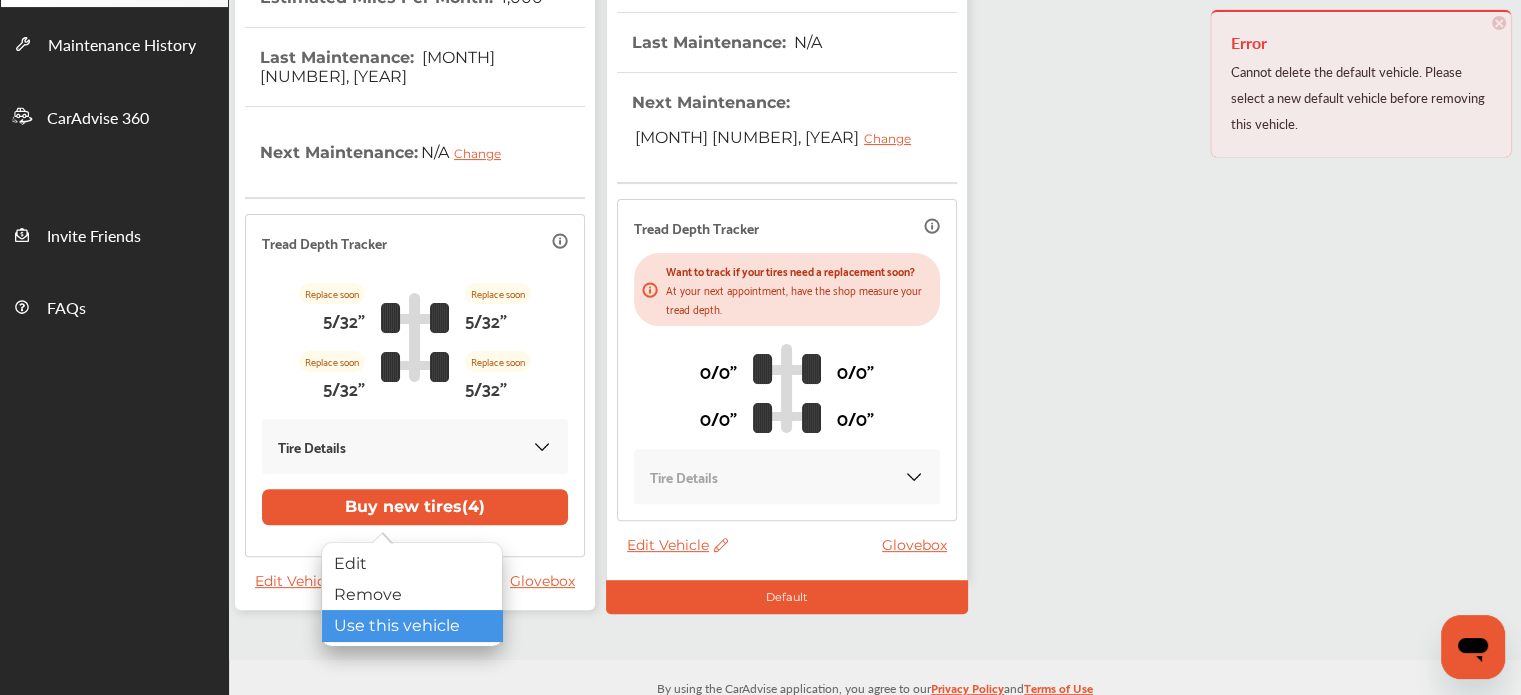 click on "Use this vehicle" at bounding box center (412, 625) 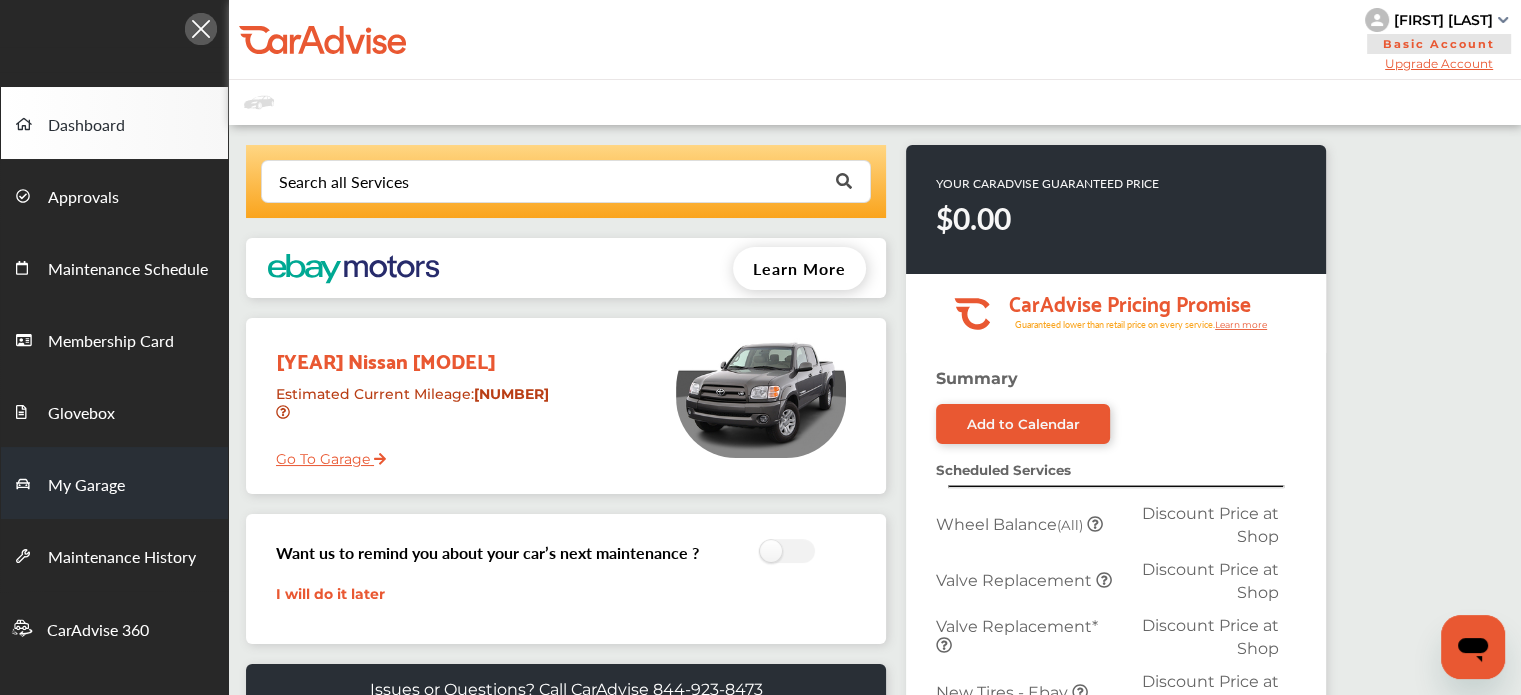 click on "My Garage" at bounding box center [114, 483] 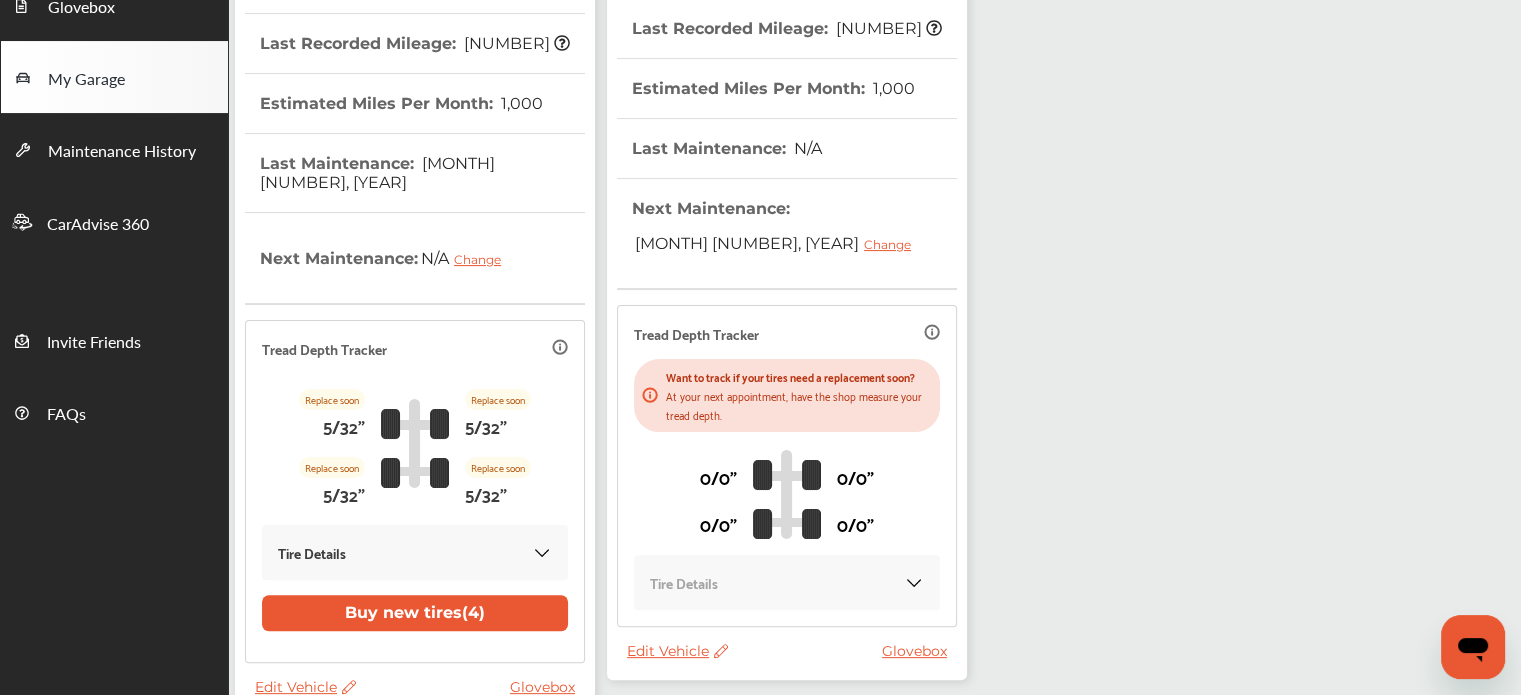 scroll, scrollTop: 512, scrollLeft: 0, axis: vertical 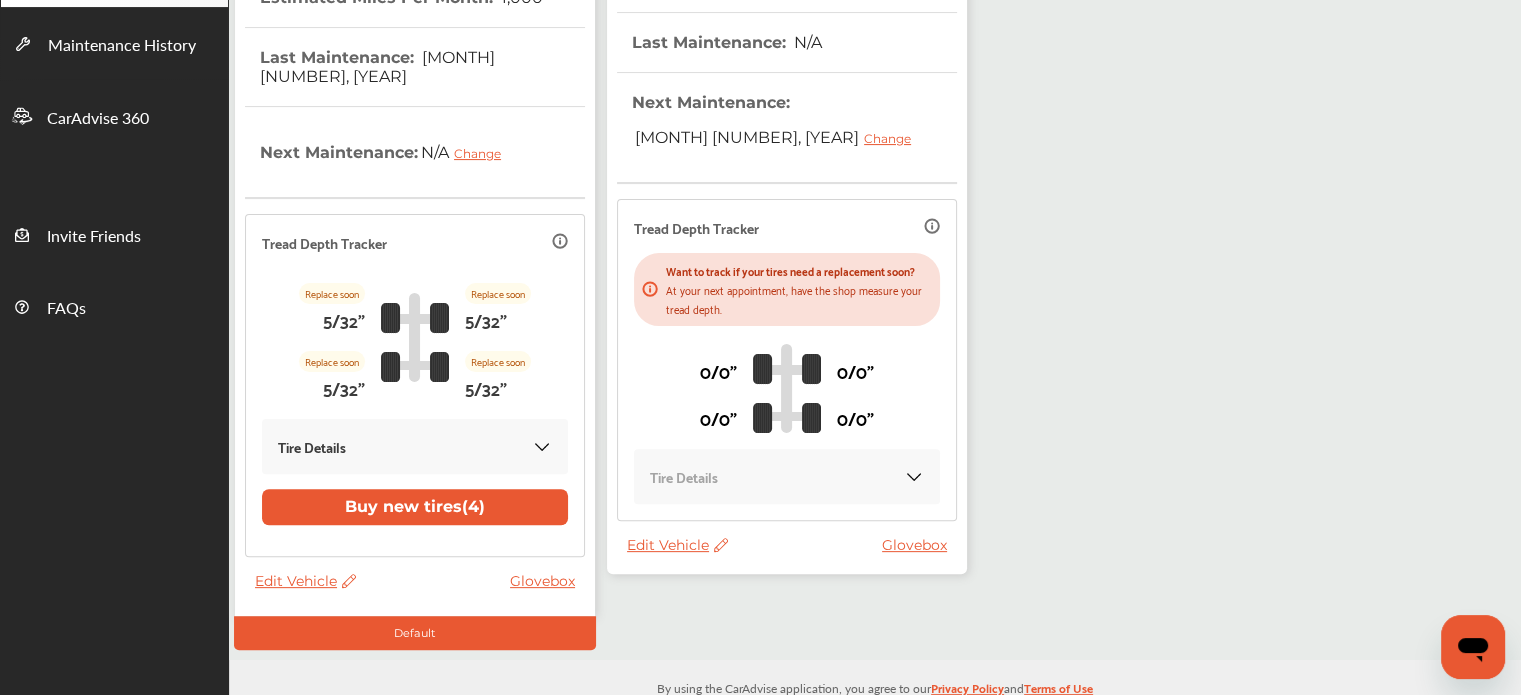 click on "Edit Vehicle" at bounding box center [677, 545] 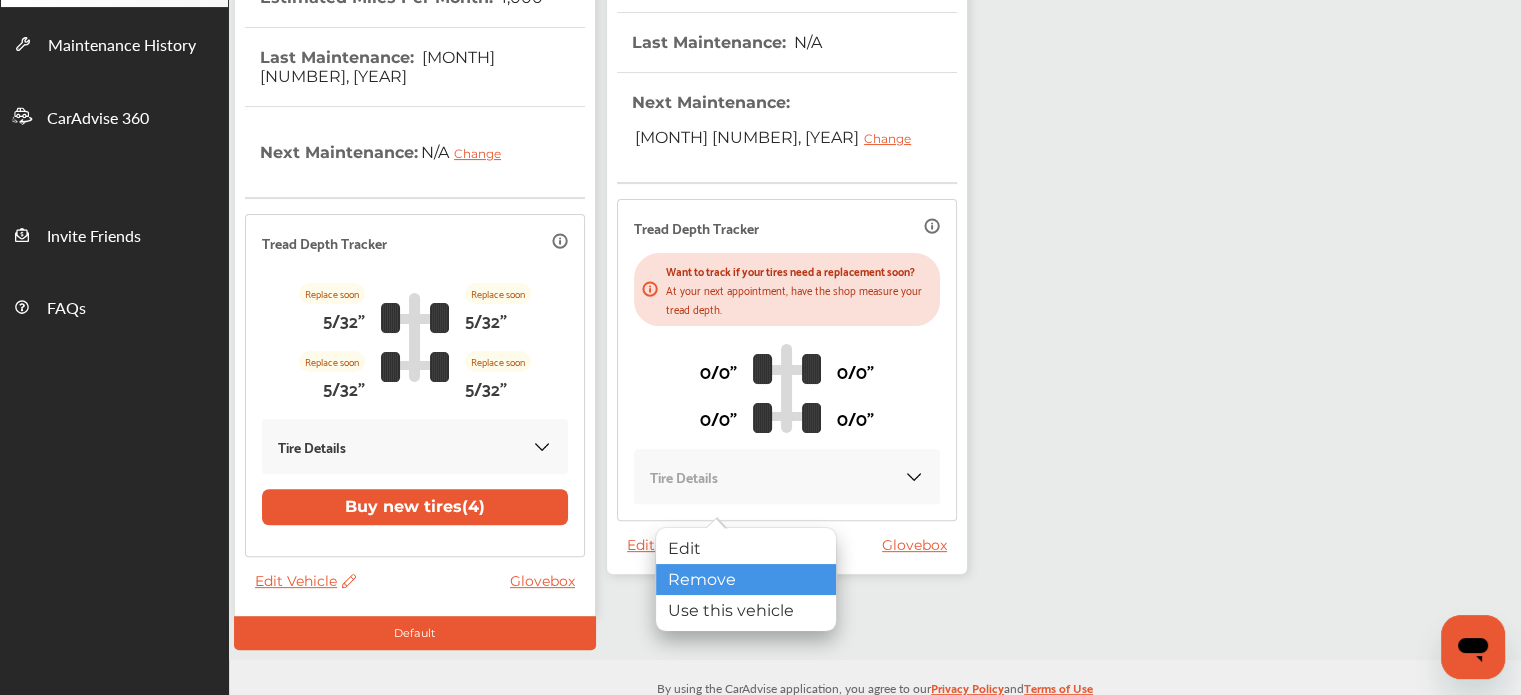 click on "Remove" at bounding box center [746, 579] 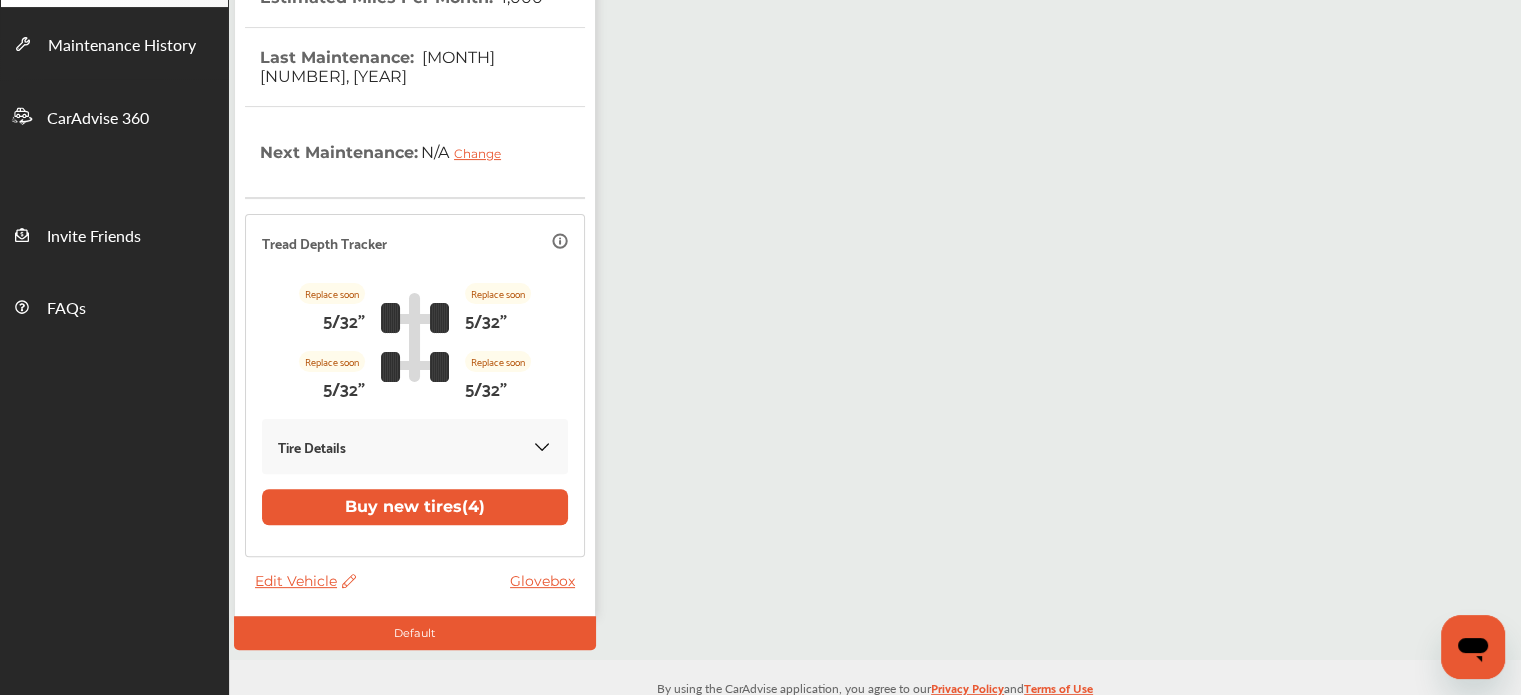 scroll, scrollTop: 0, scrollLeft: 0, axis: both 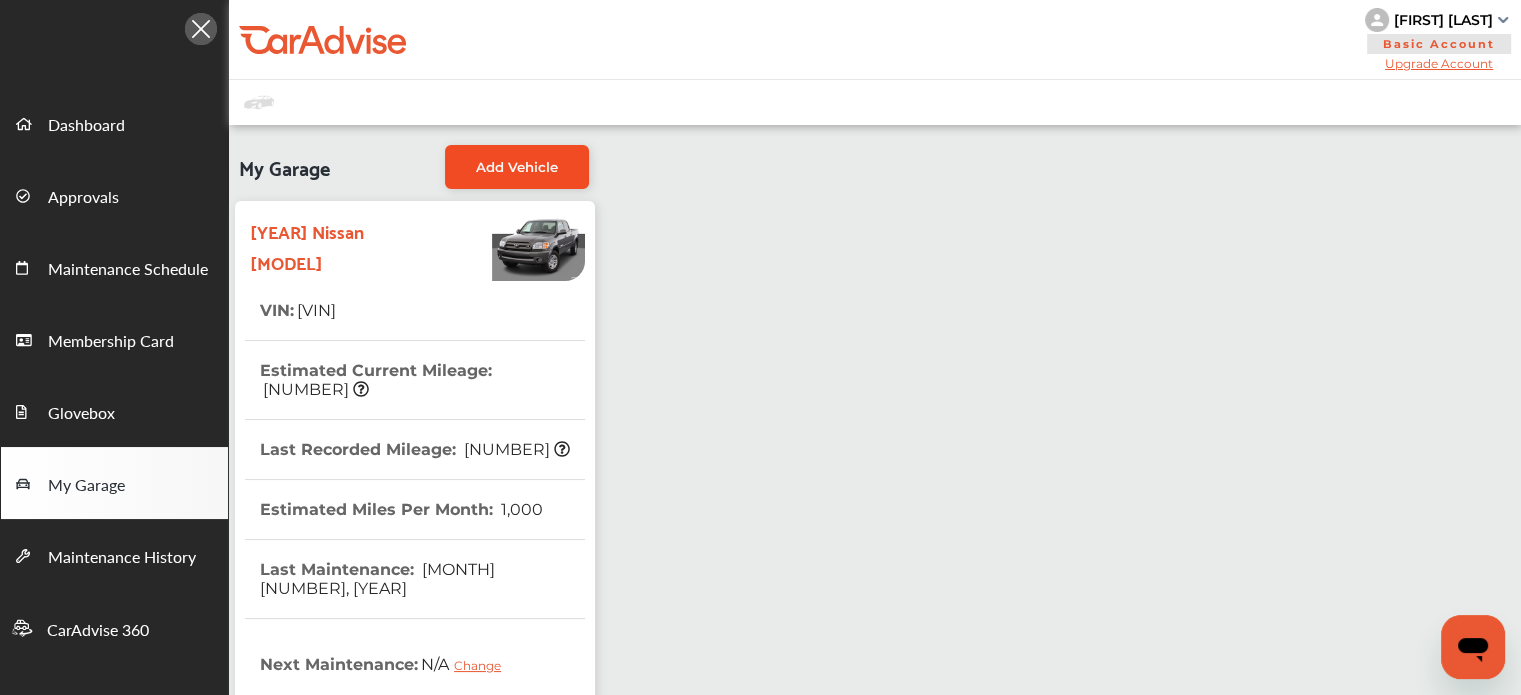 click on "Add Vehicle" at bounding box center (517, 167) 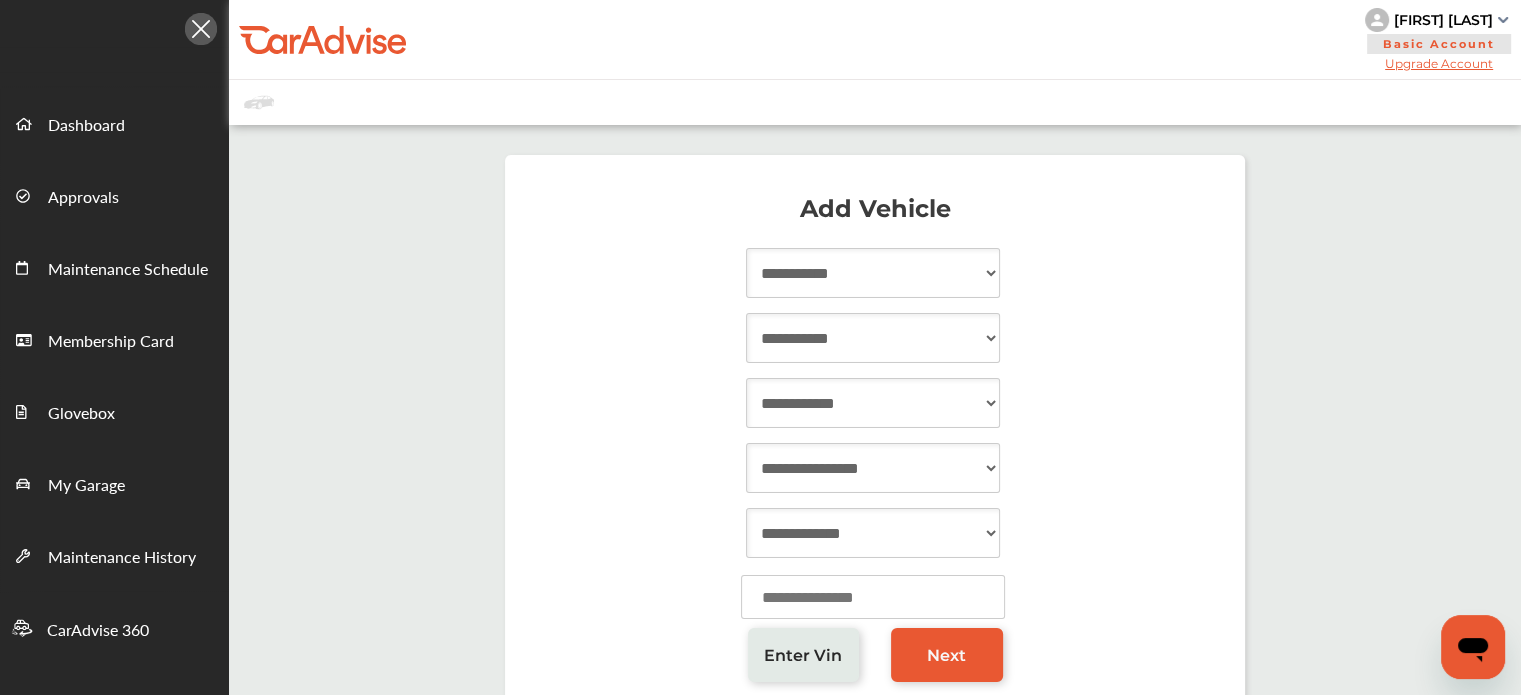 click on "**********" at bounding box center (873, 273) 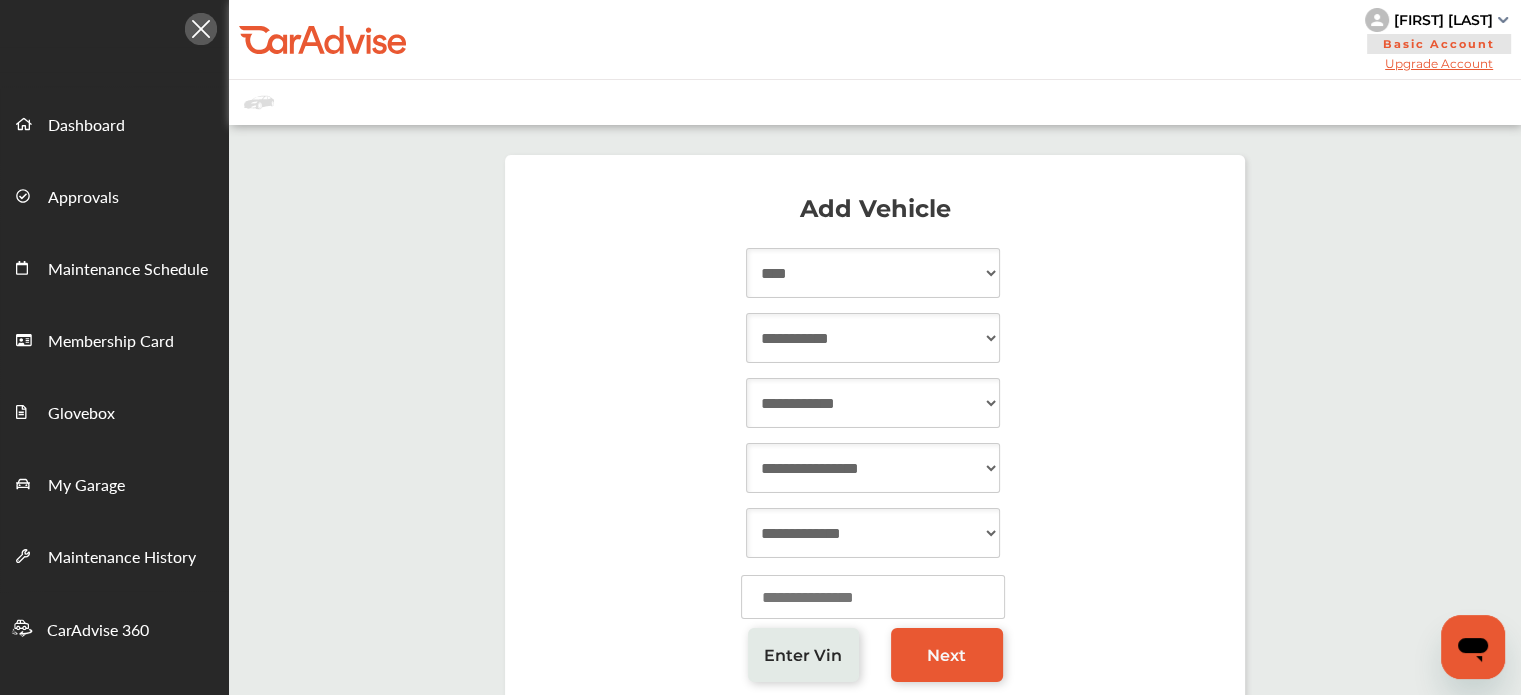 click on "**********" at bounding box center [873, 273] 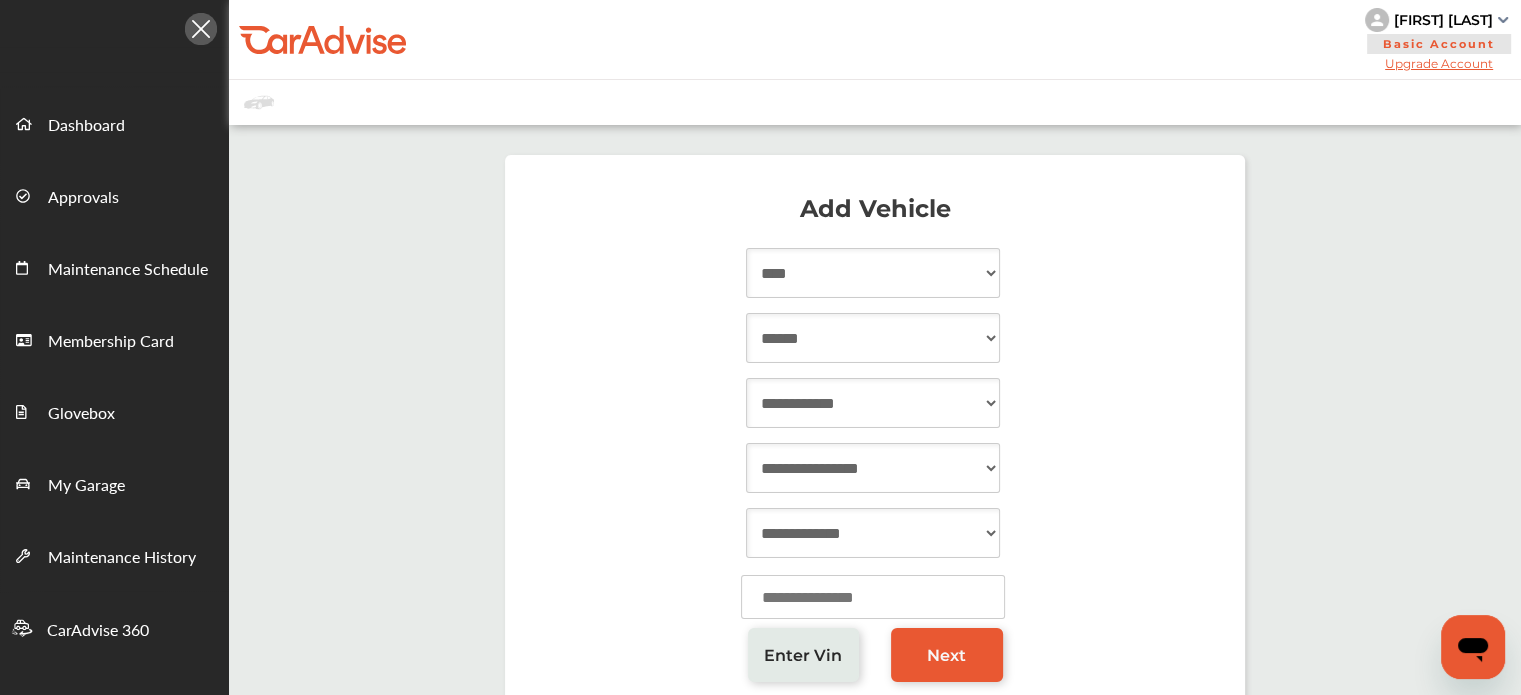 click on "**********" at bounding box center [873, 338] 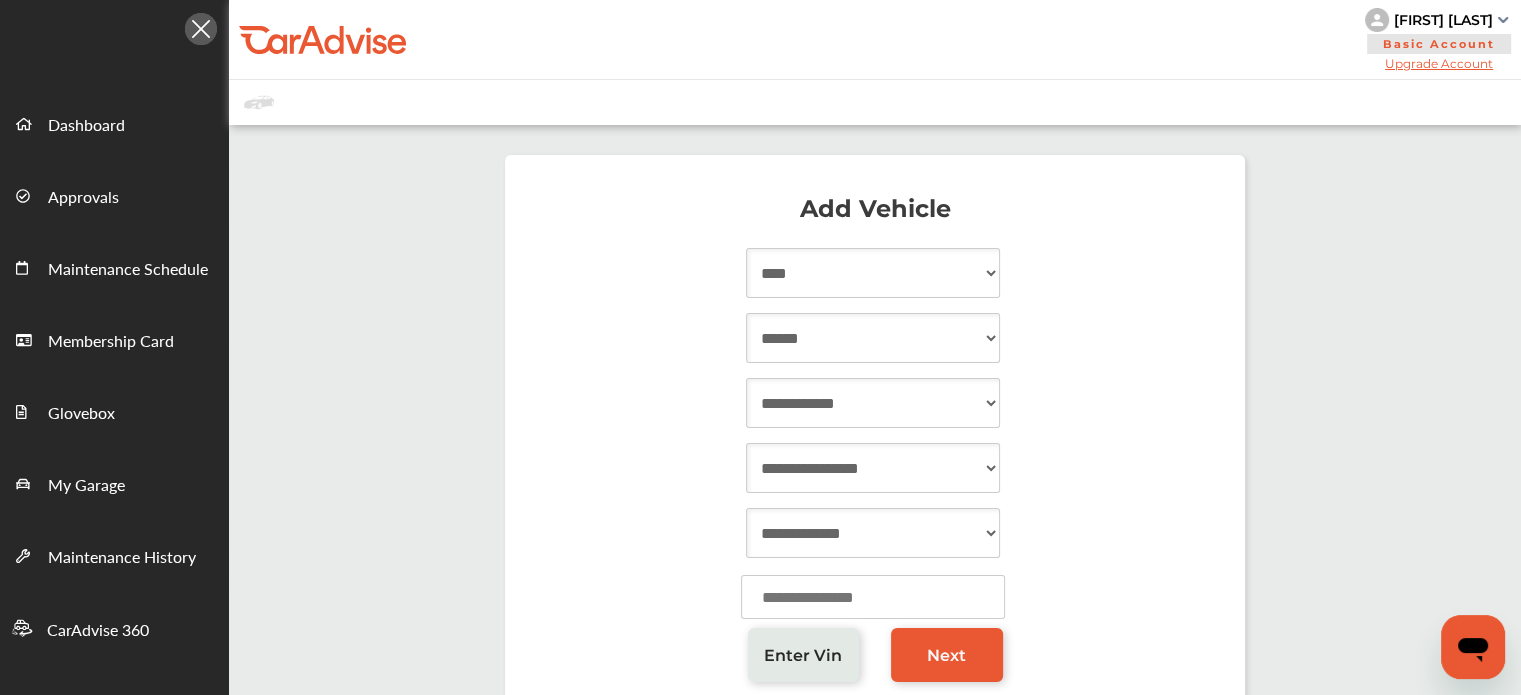 click on "**********" at bounding box center (873, 403) 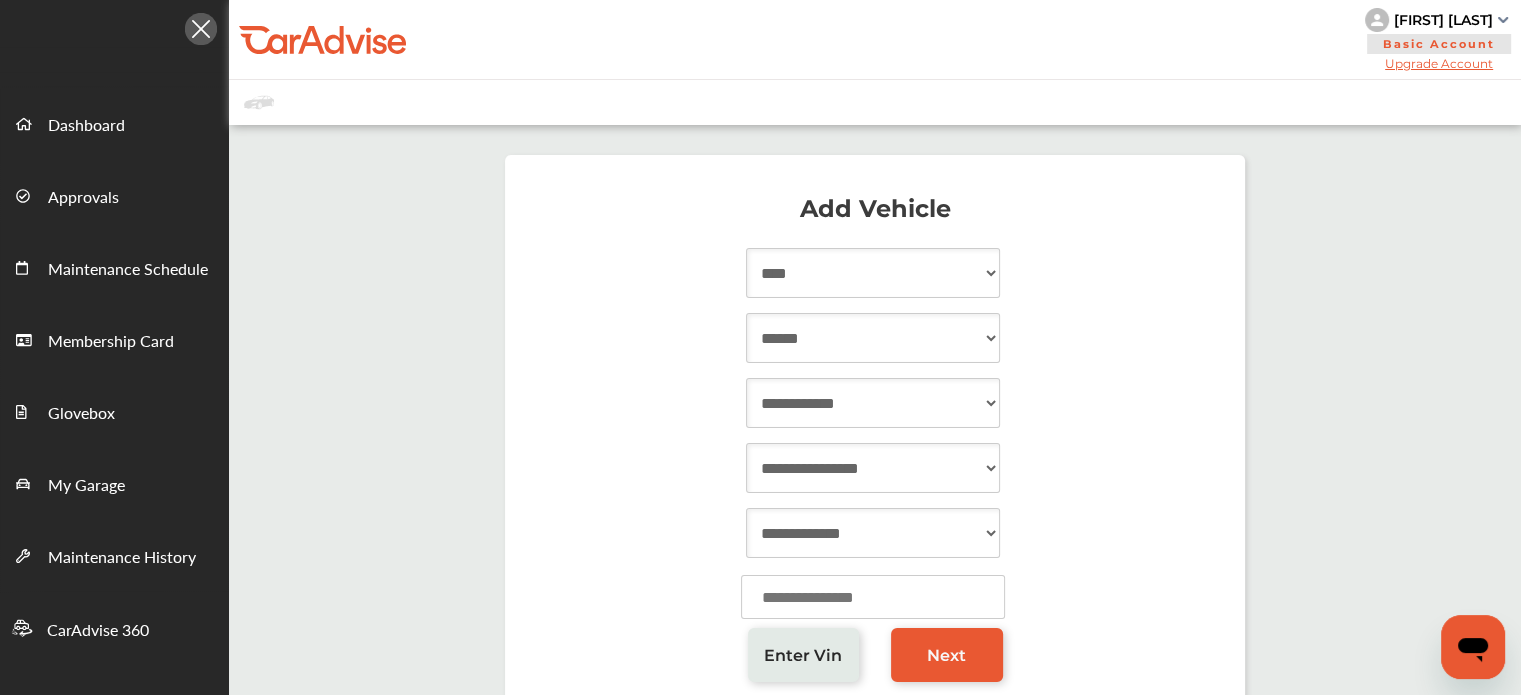 select on "******" 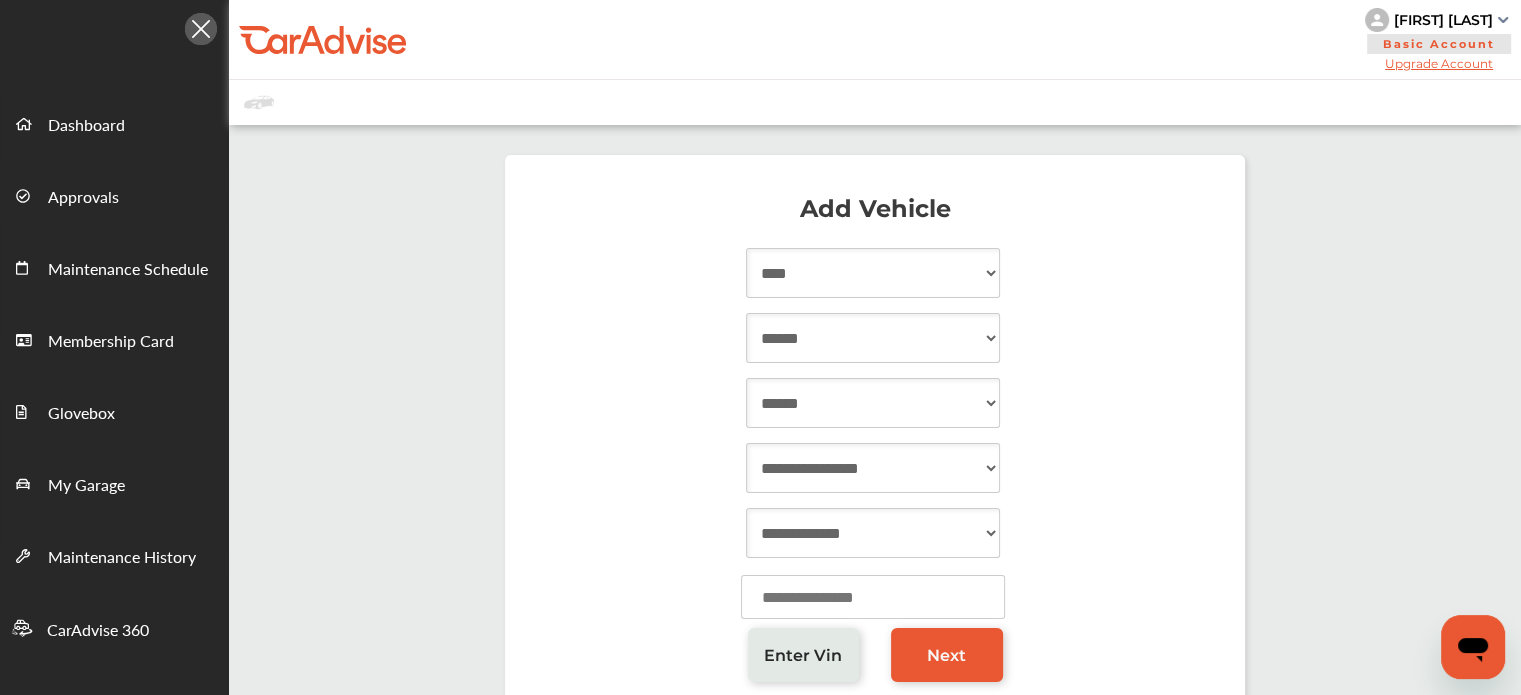 click on "**********" at bounding box center [873, 403] 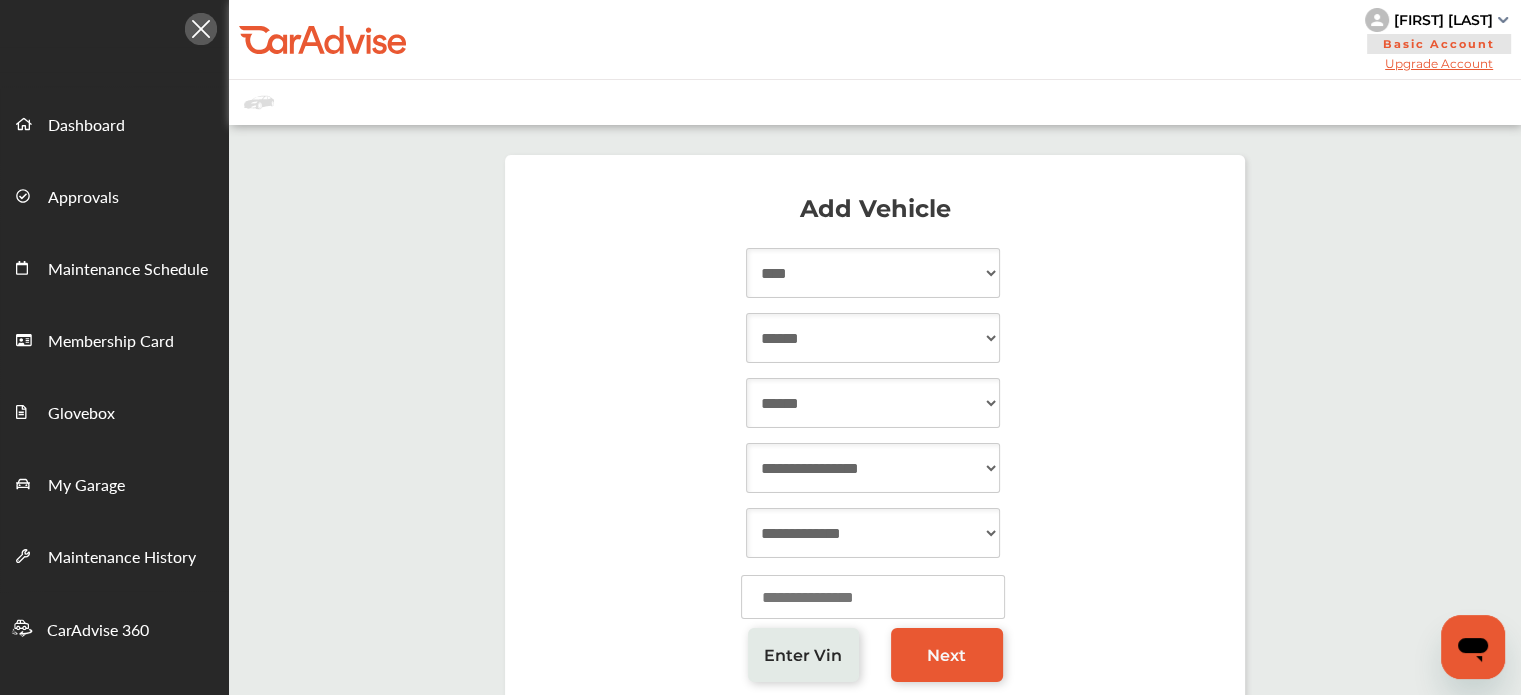 click on "**********" at bounding box center (873, 468) 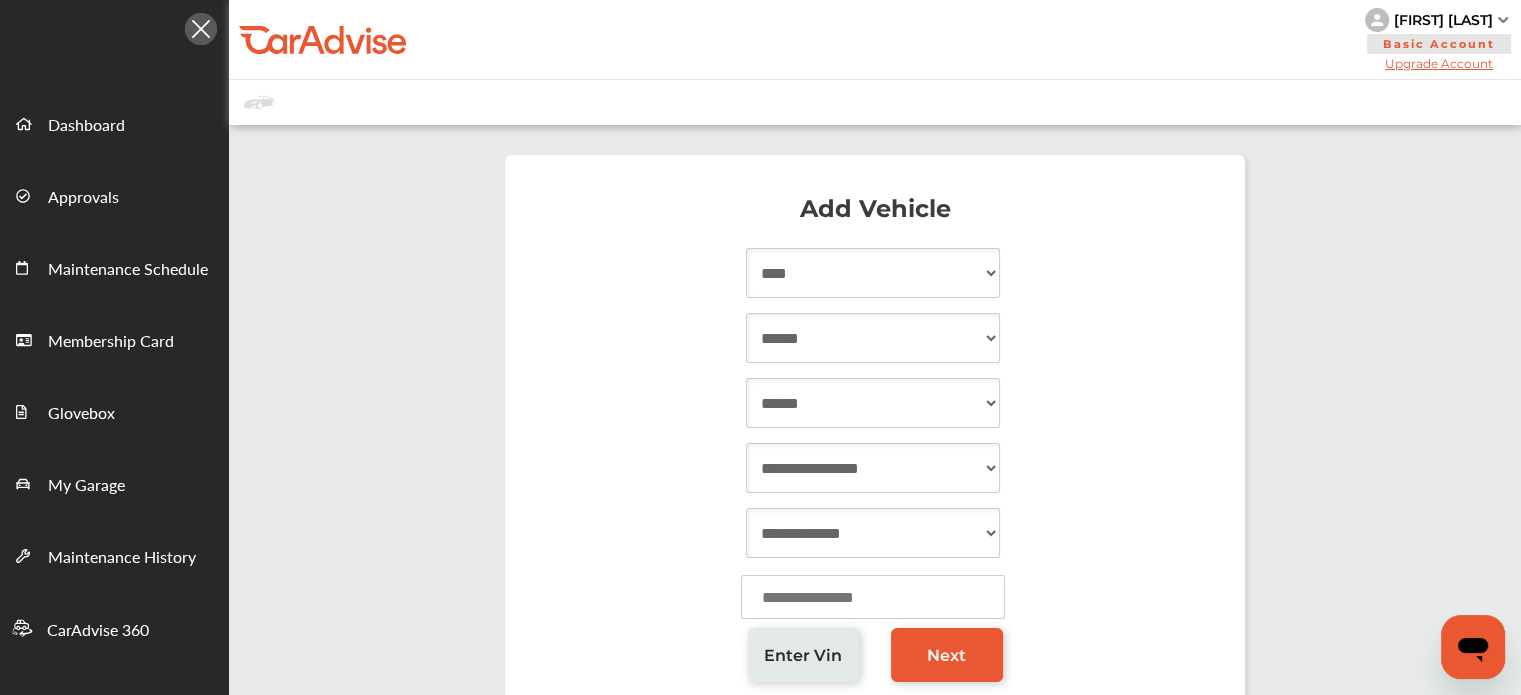 click on "**********" at bounding box center [873, 468] 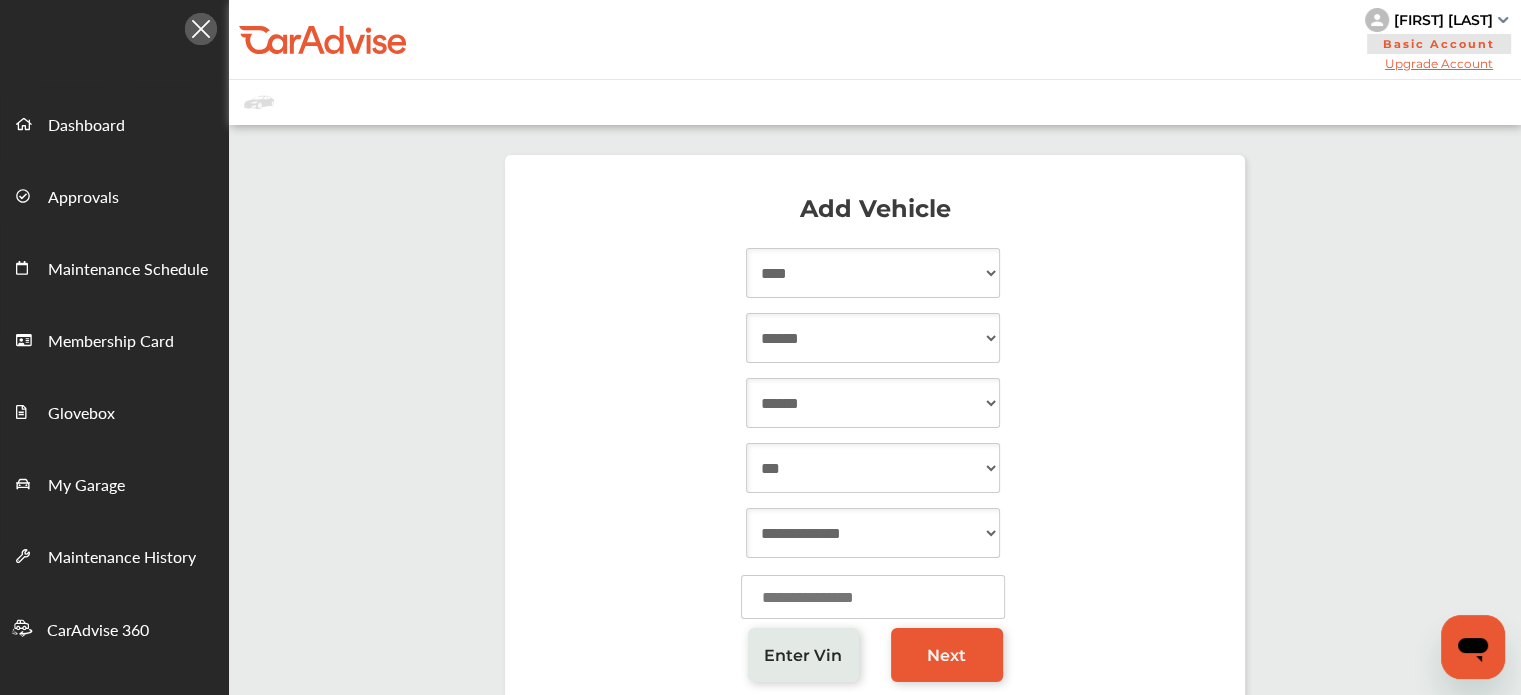 click on "**********" at bounding box center [873, 468] 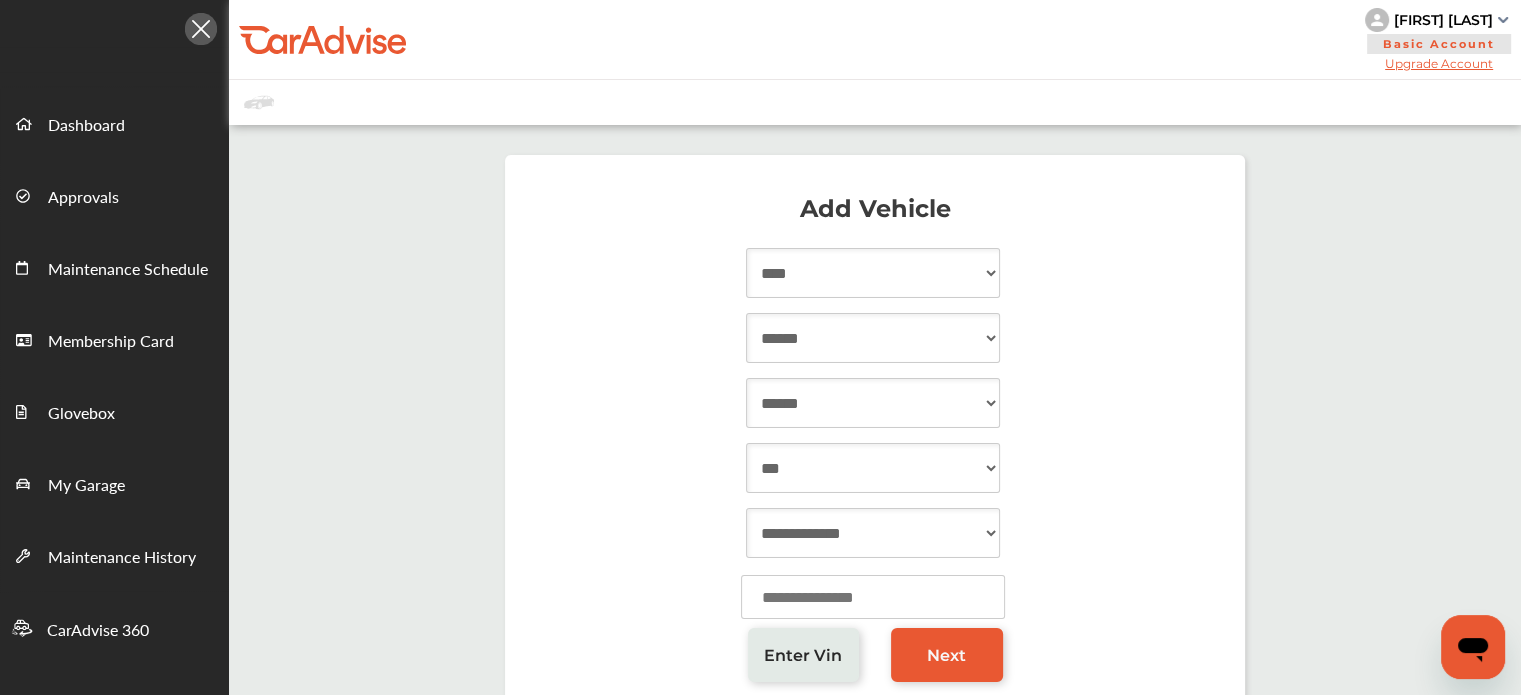 select on "**********" 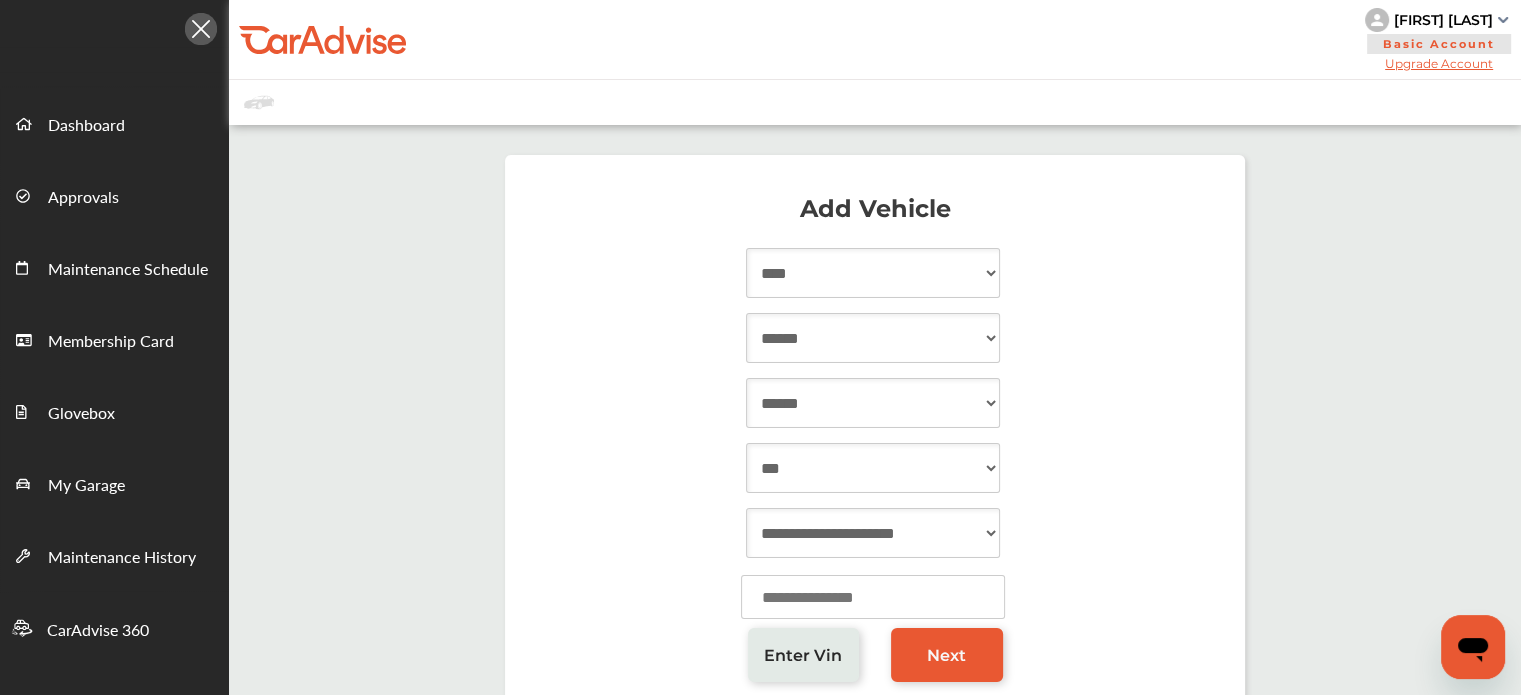 click at bounding box center (873, 597) 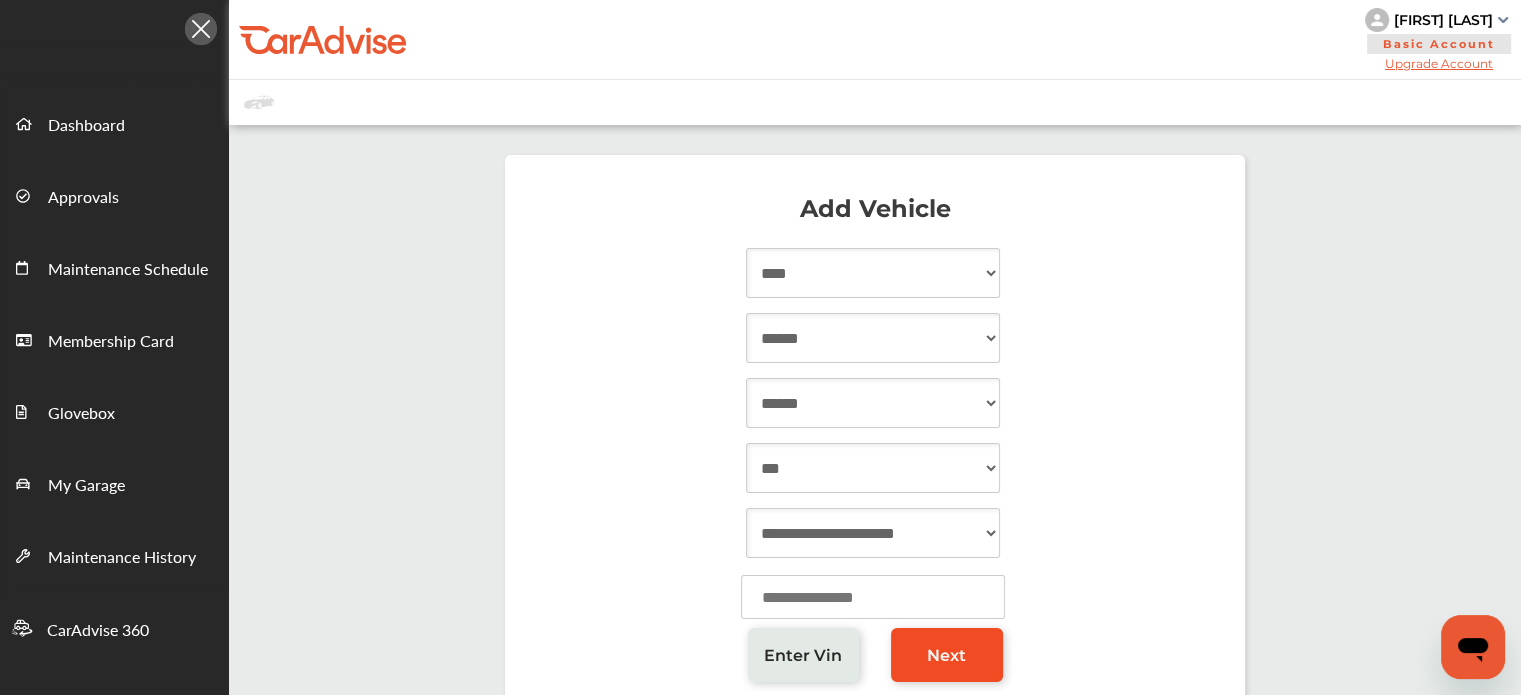 type on "******" 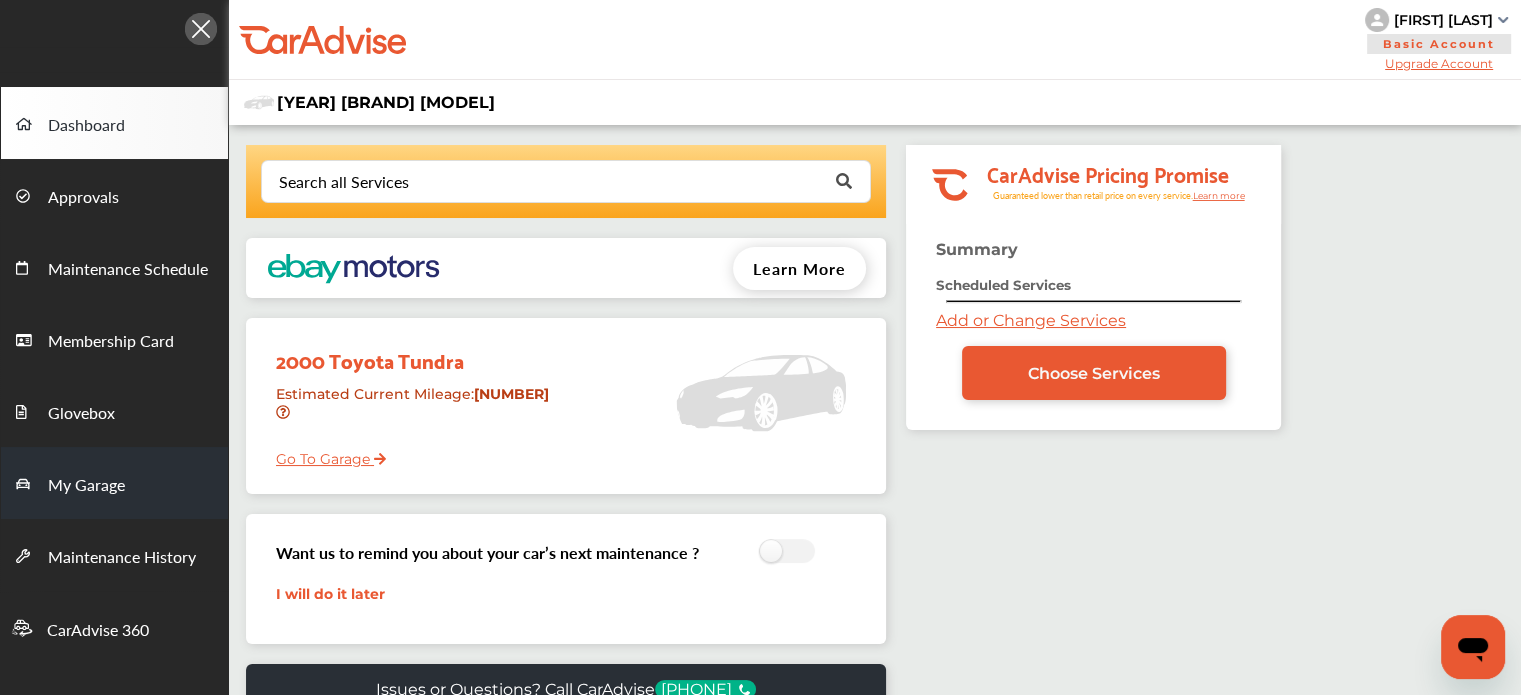 click on "My Garage" at bounding box center (114, 483) 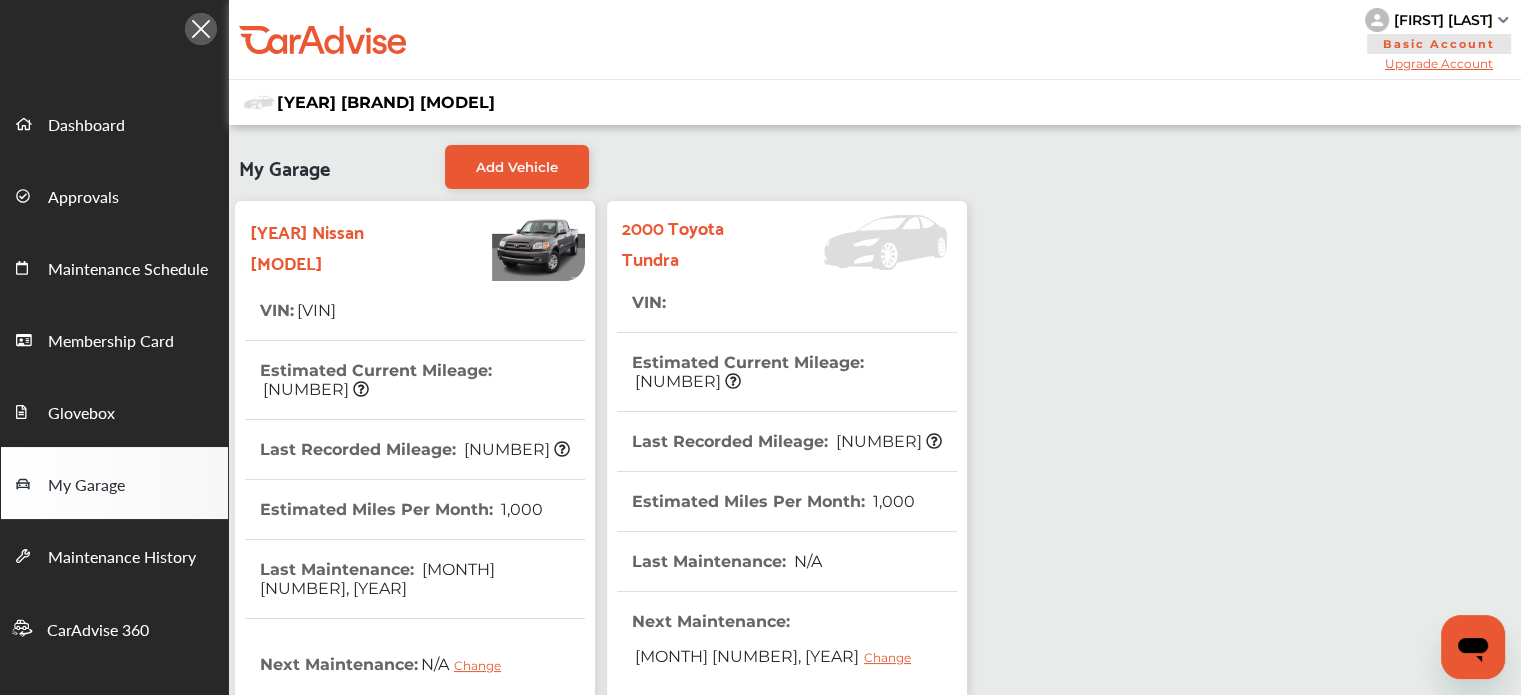 scroll, scrollTop: 512, scrollLeft: 0, axis: vertical 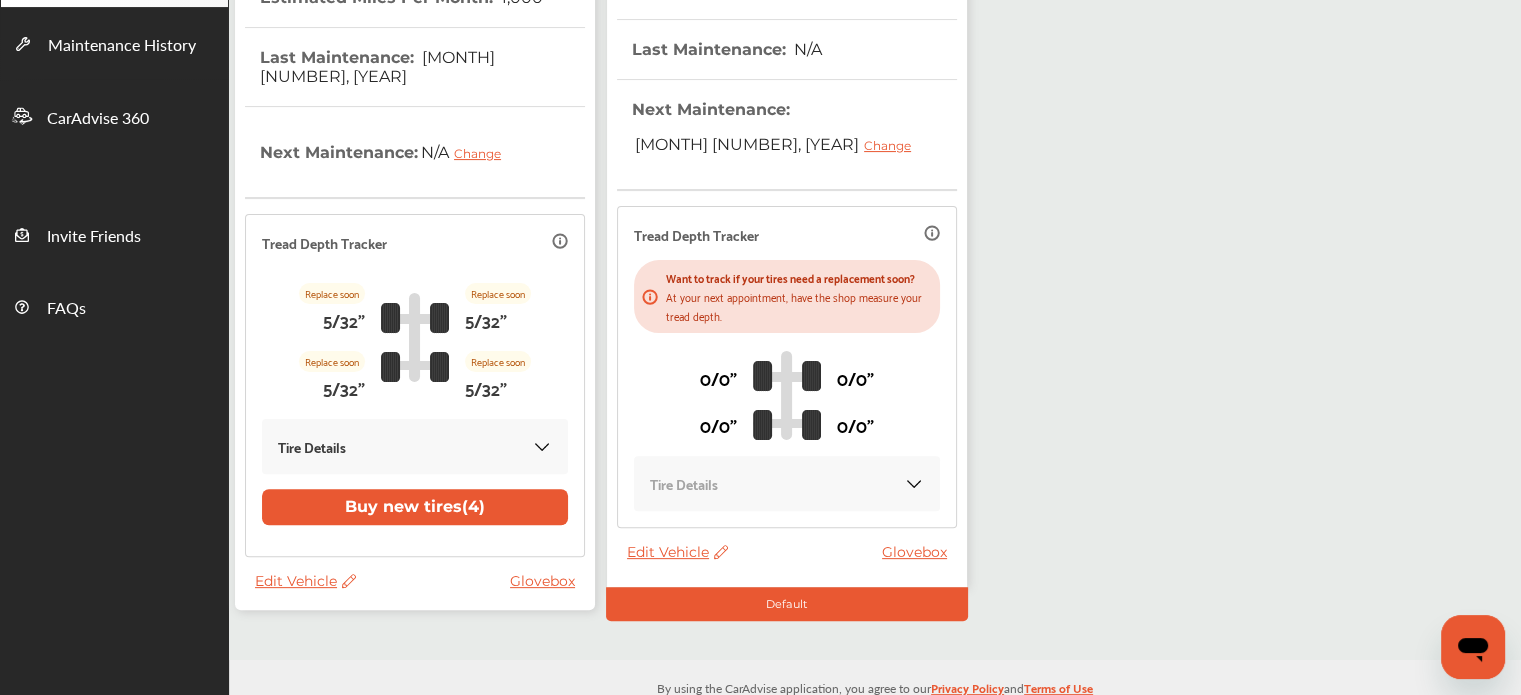 click on "Edit Vehicle Glovebox" at bounding box center (792, 557) 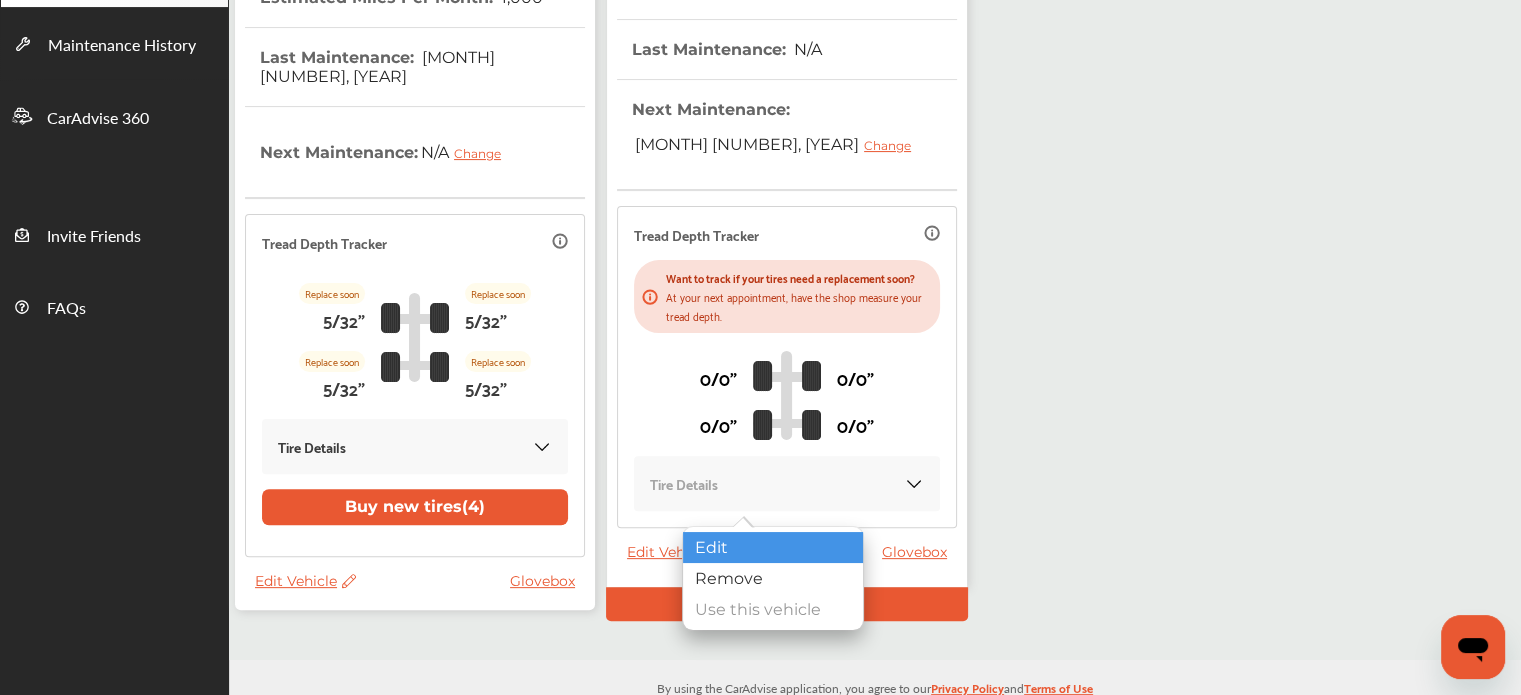 click on "Edit" at bounding box center (773, 547) 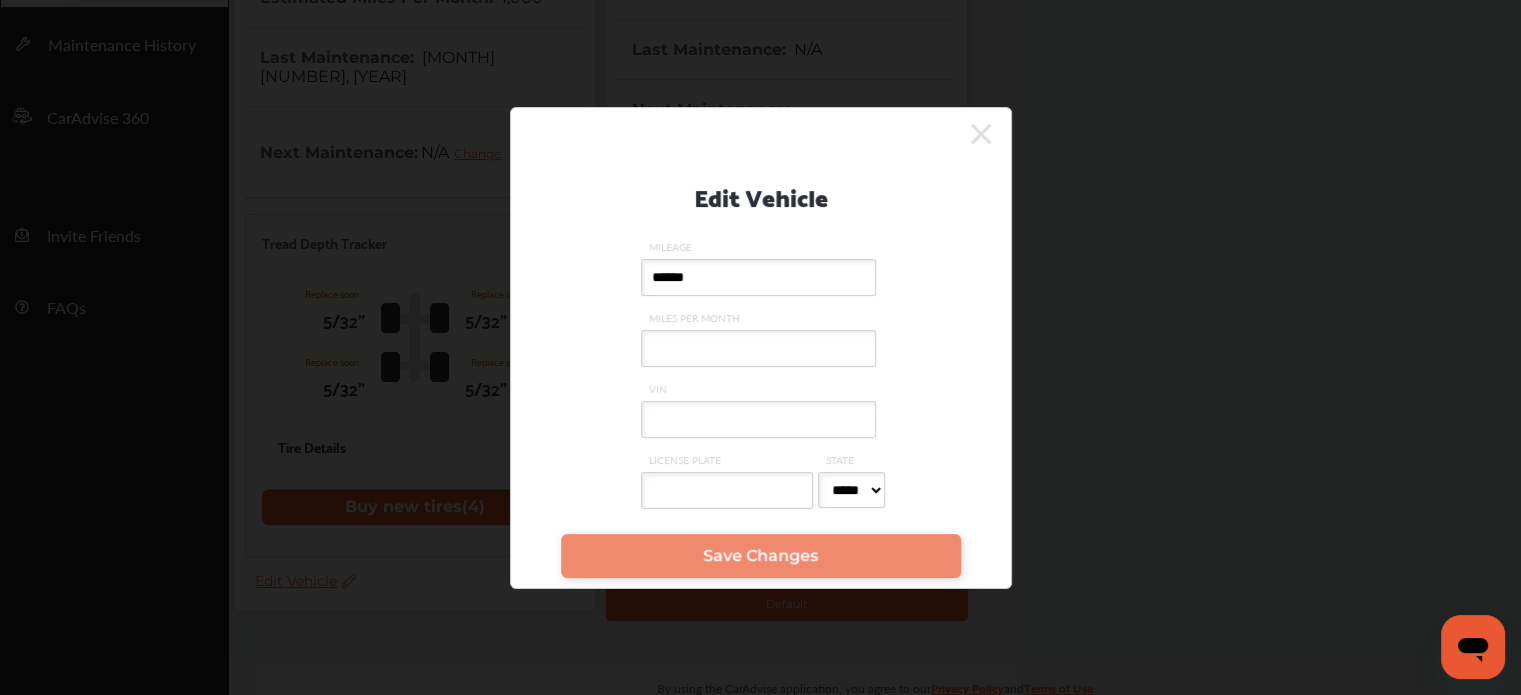 click on "VIN" at bounding box center (758, 419) 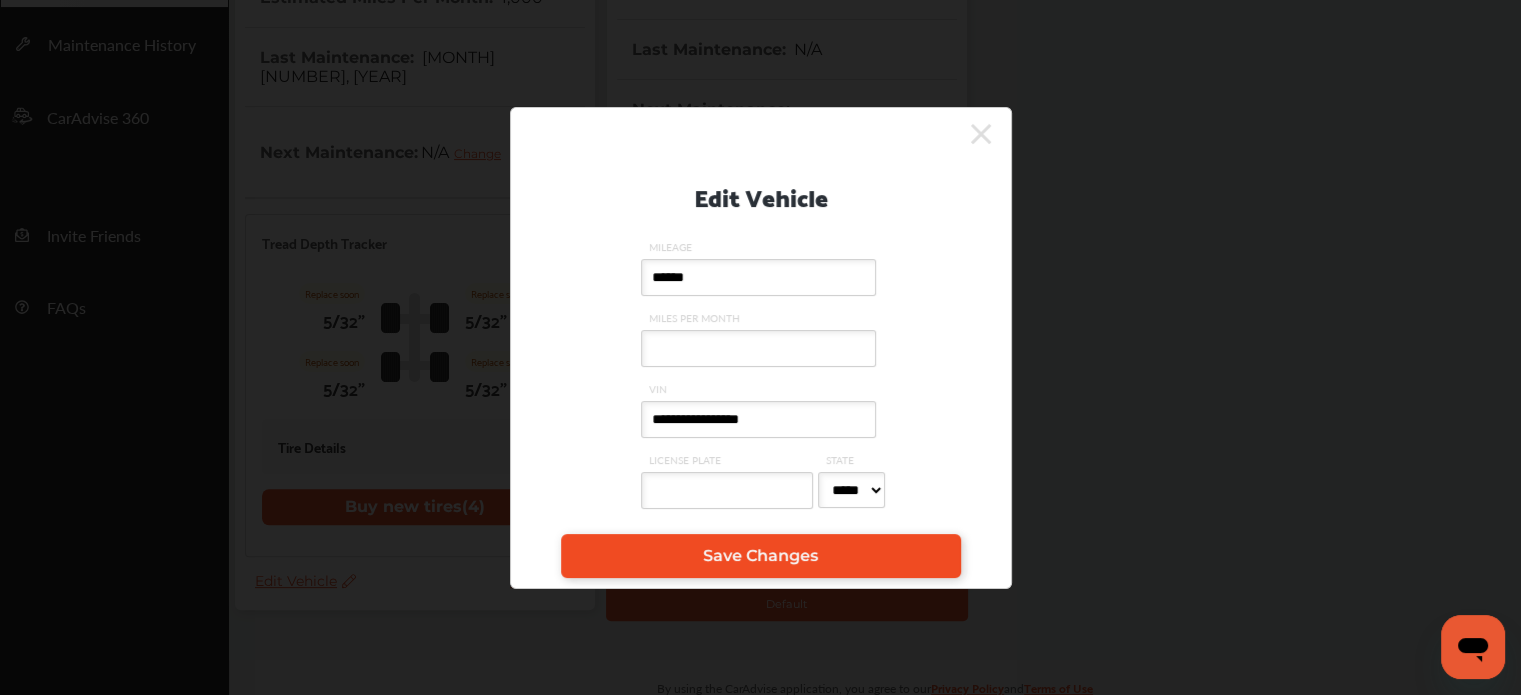 type on "**********" 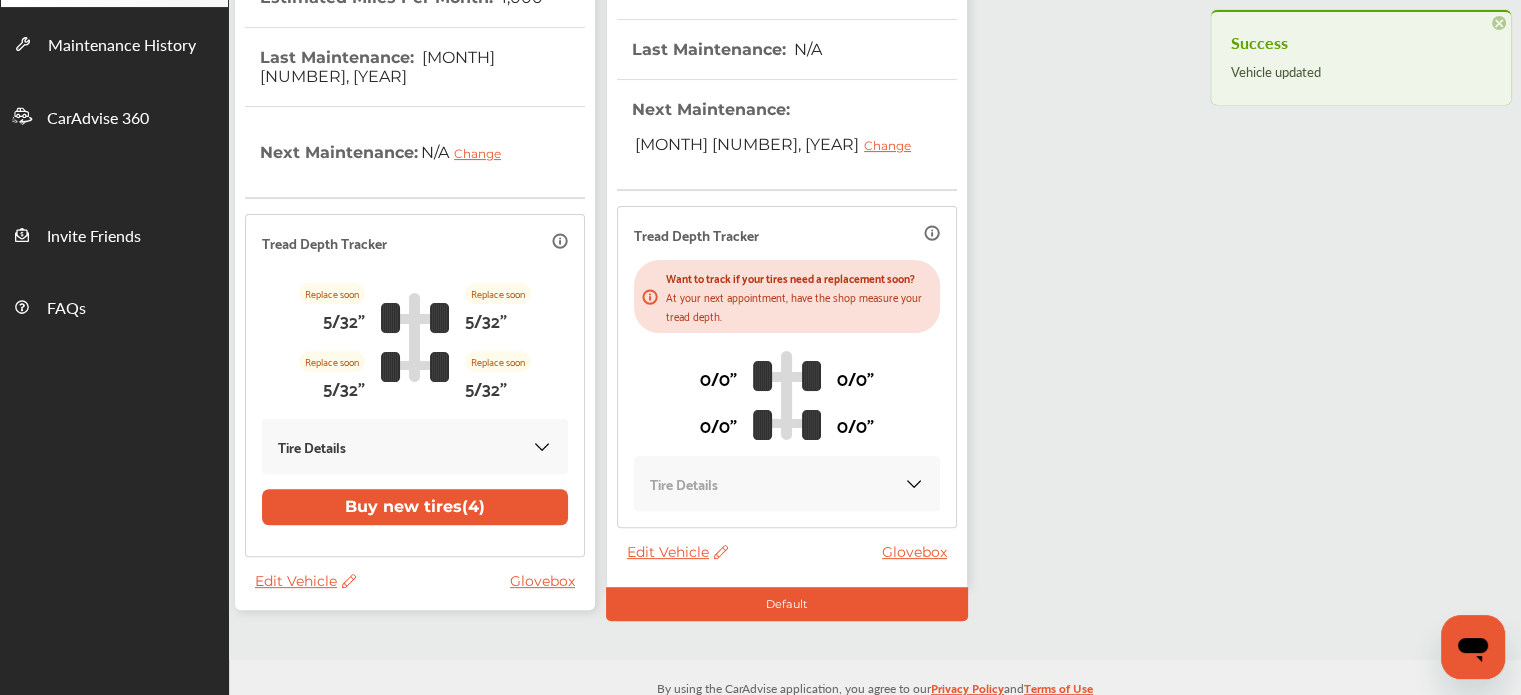 scroll, scrollTop: 0, scrollLeft: 0, axis: both 